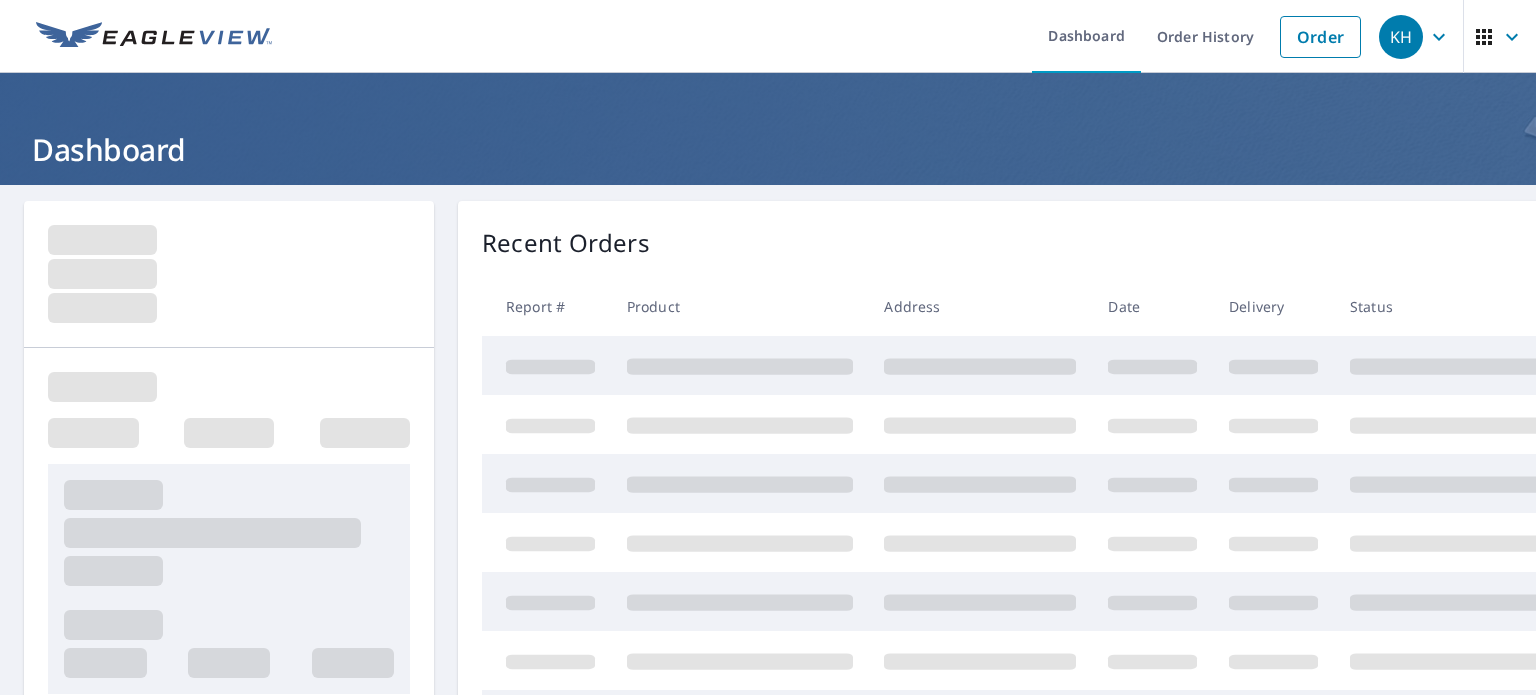 scroll, scrollTop: 0, scrollLeft: 0, axis: both 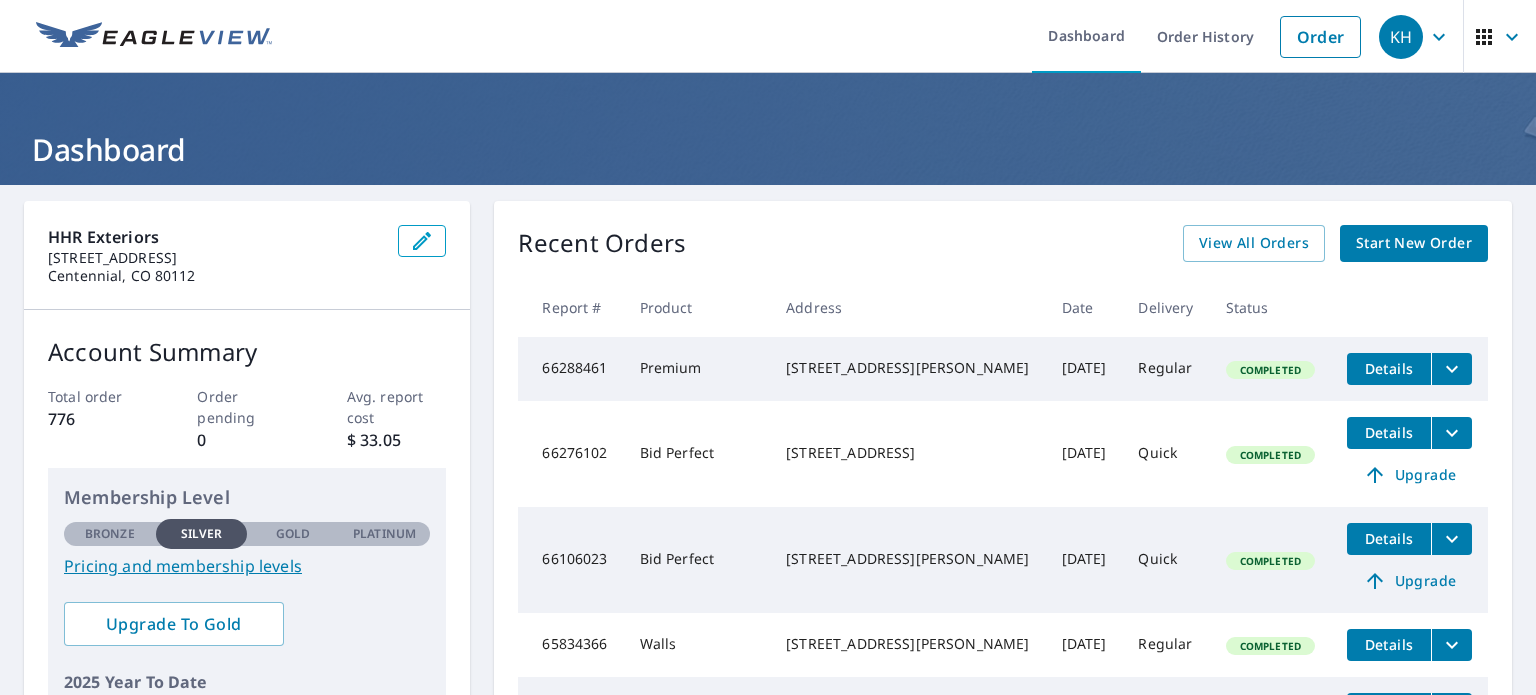 click on "Start New Order" at bounding box center [1414, 243] 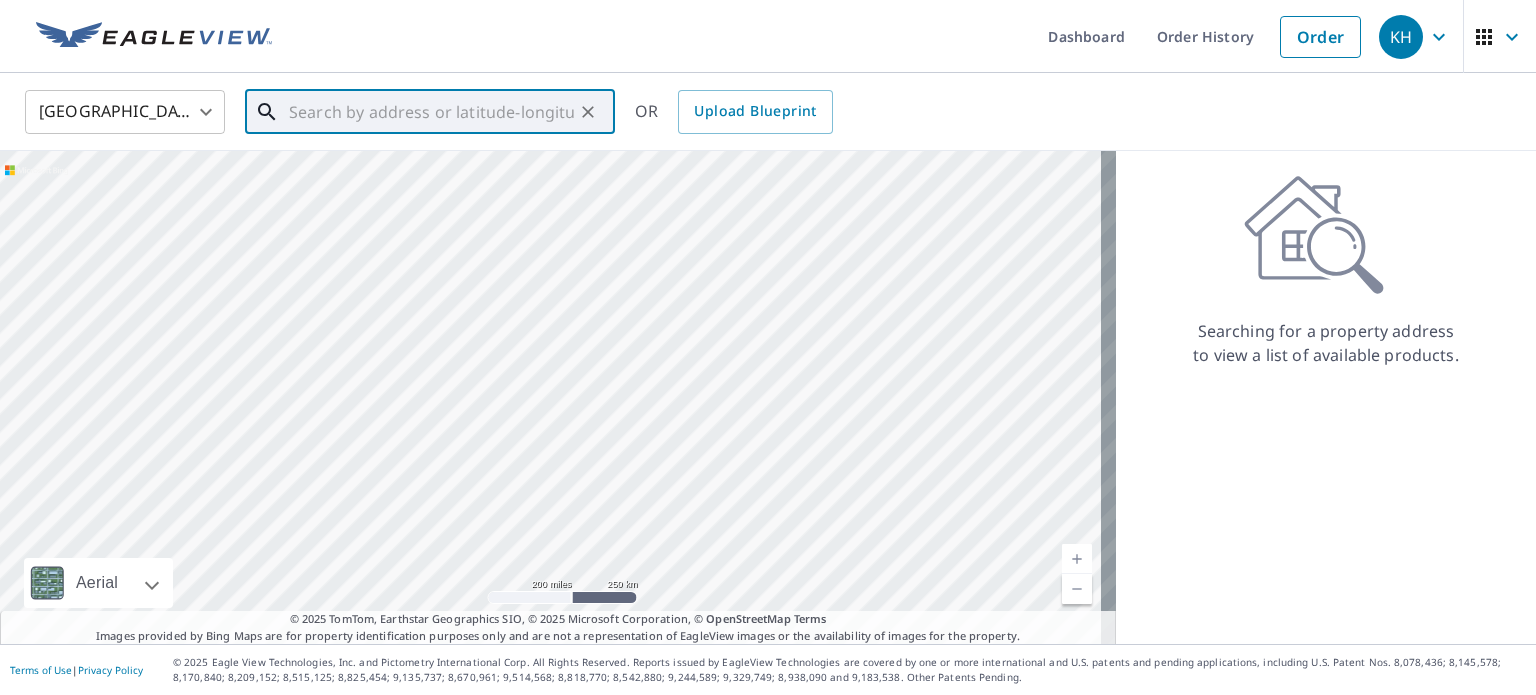click at bounding box center [431, 112] 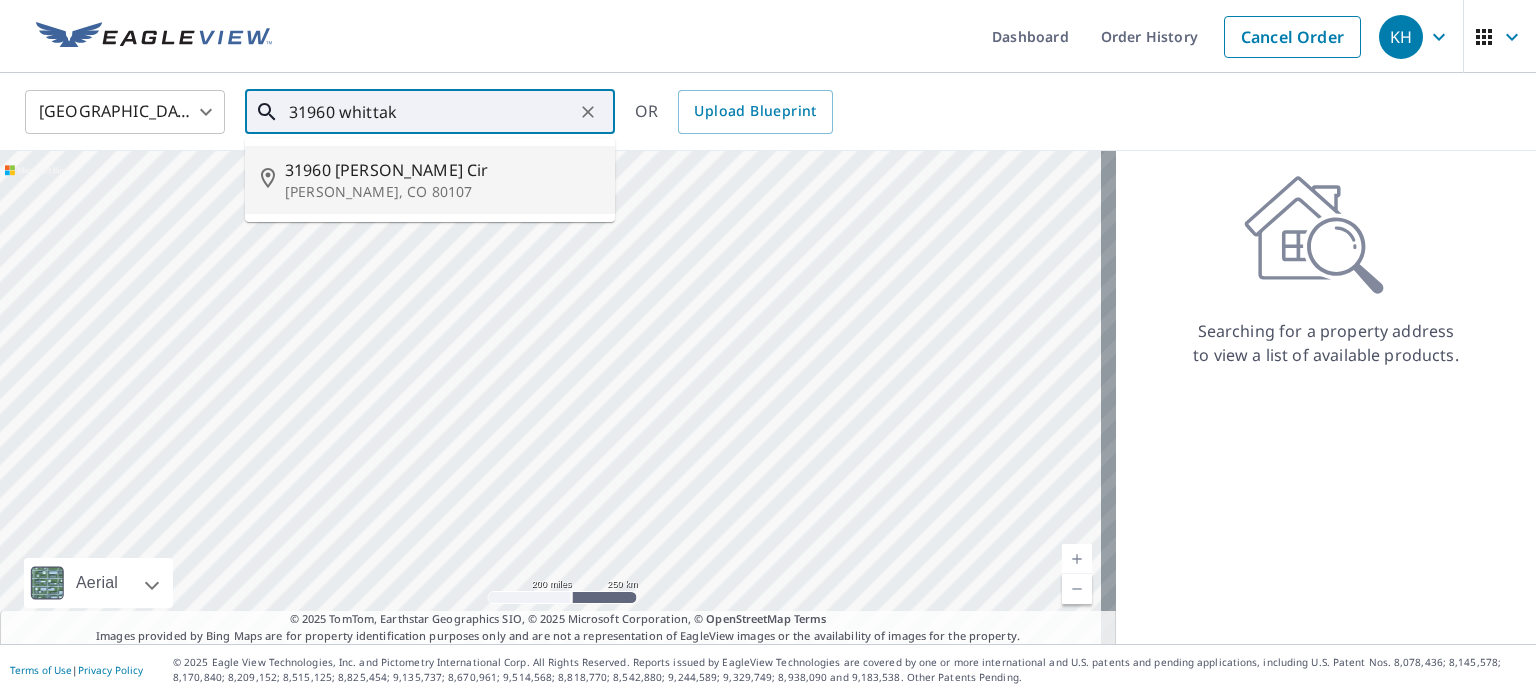 click on "31960 [PERSON_NAME] Cir" at bounding box center [442, 170] 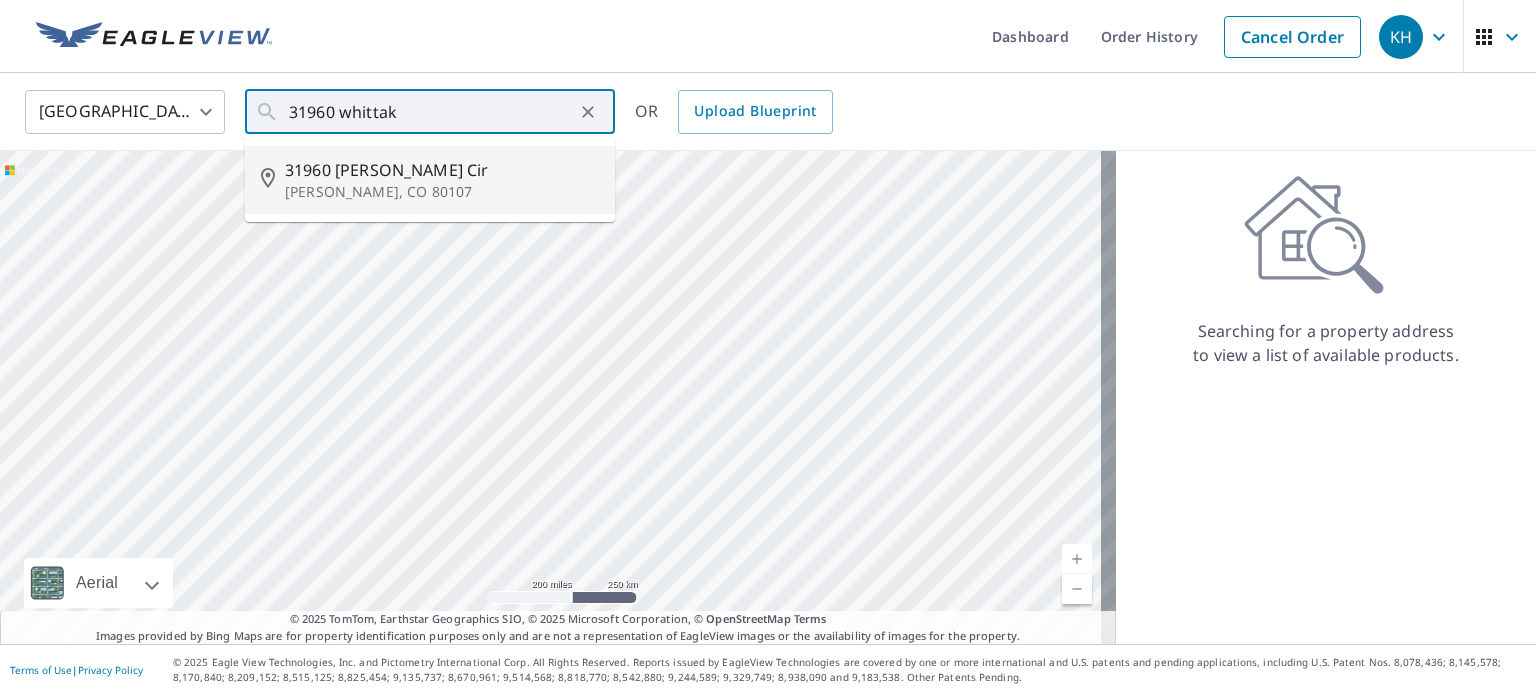 type on "[STREET_ADDRESS][PERSON_NAME][PERSON_NAME]" 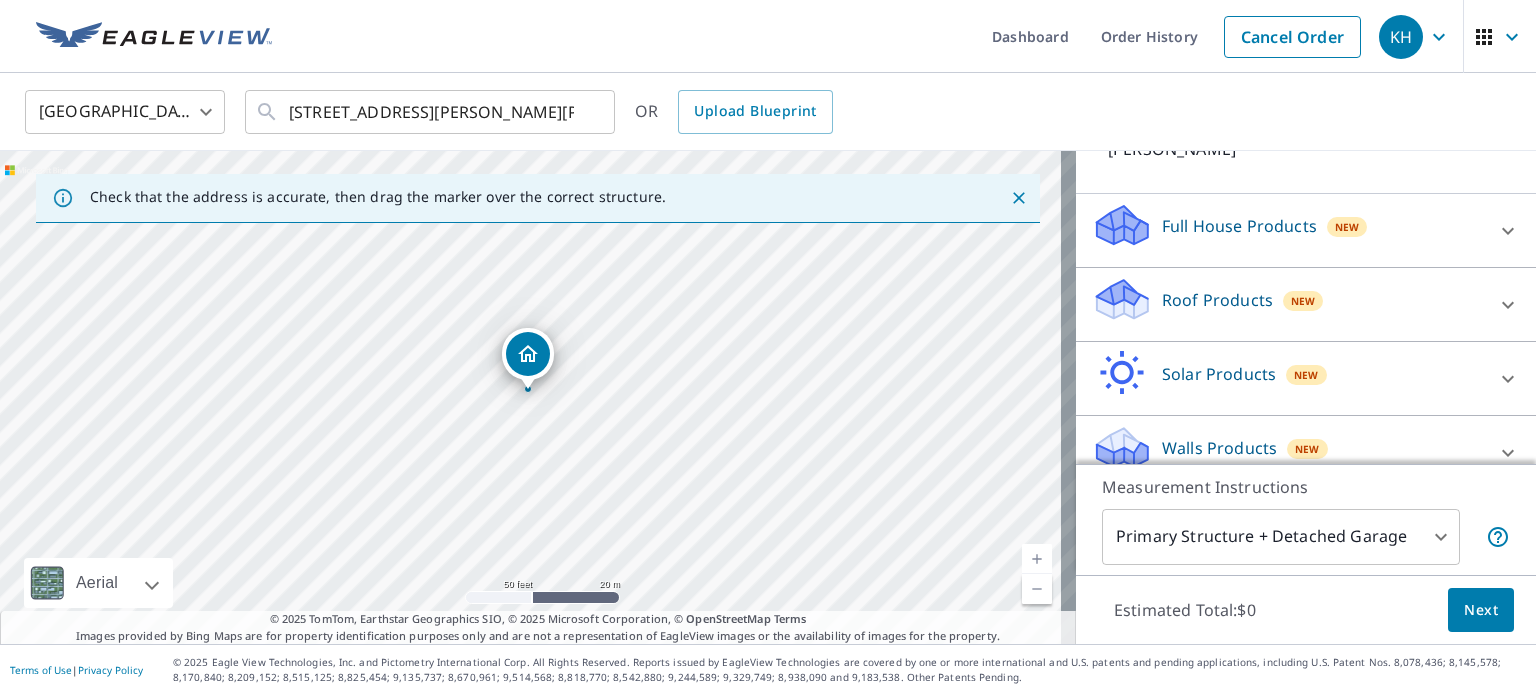 scroll, scrollTop: 188, scrollLeft: 0, axis: vertical 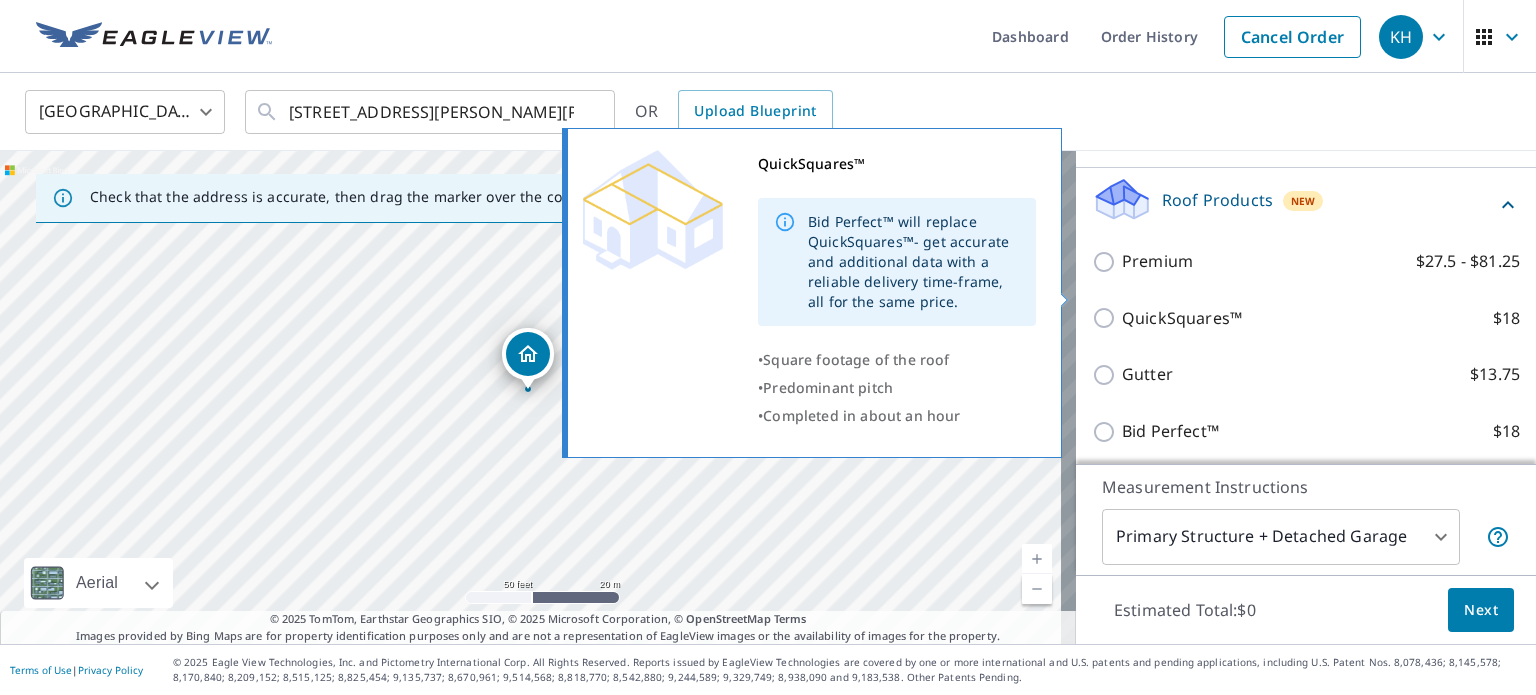click on "QuickSquares™" at bounding box center [1182, 318] 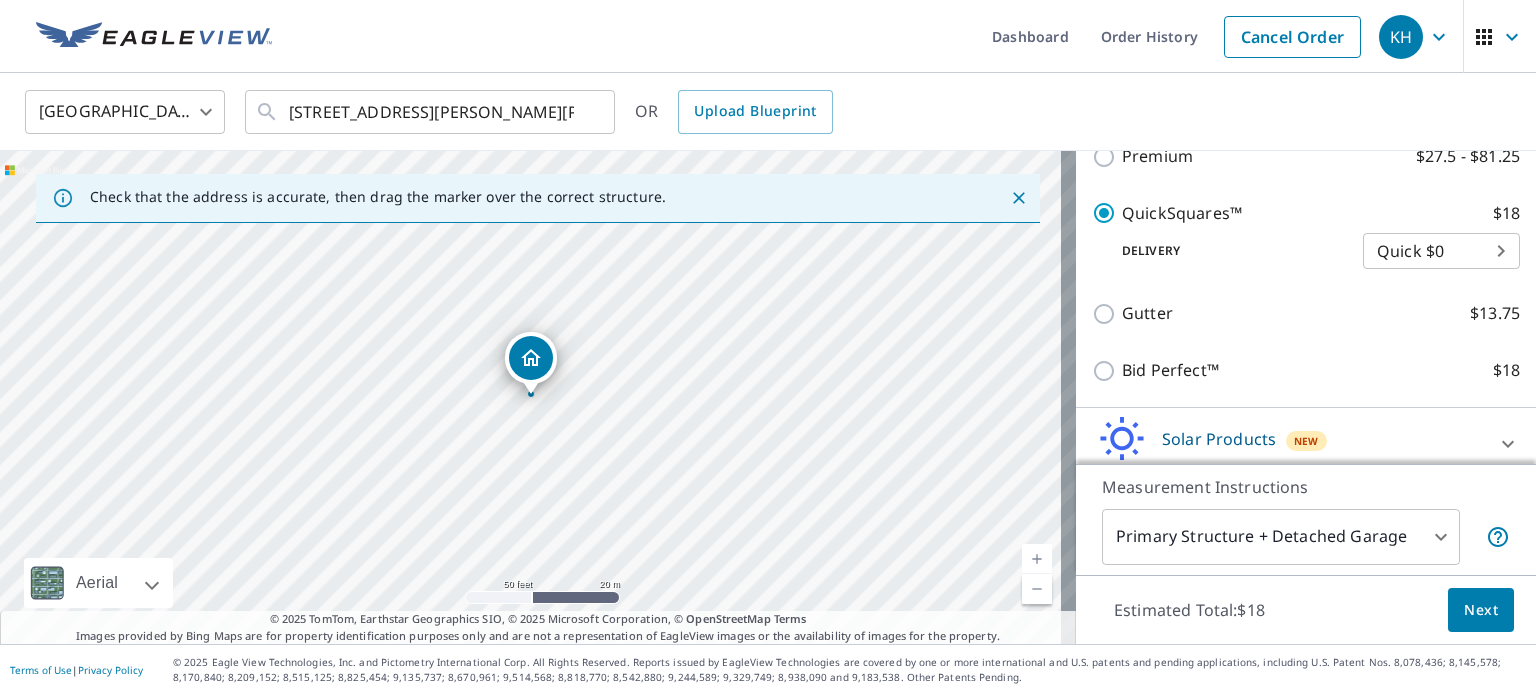 scroll, scrollTop: 479, scrollLeft: 0, axis: vertical 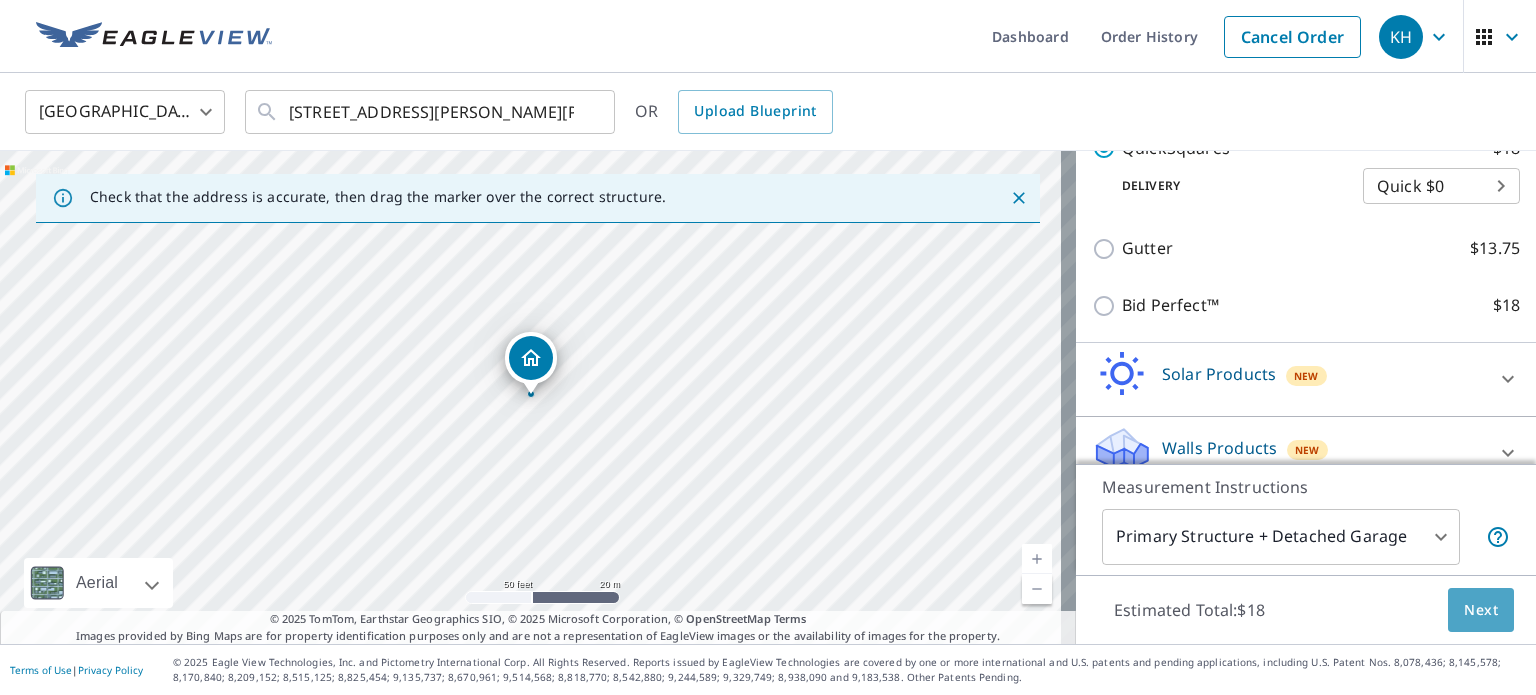 click on "Next" at bounding box center [1481, 610] 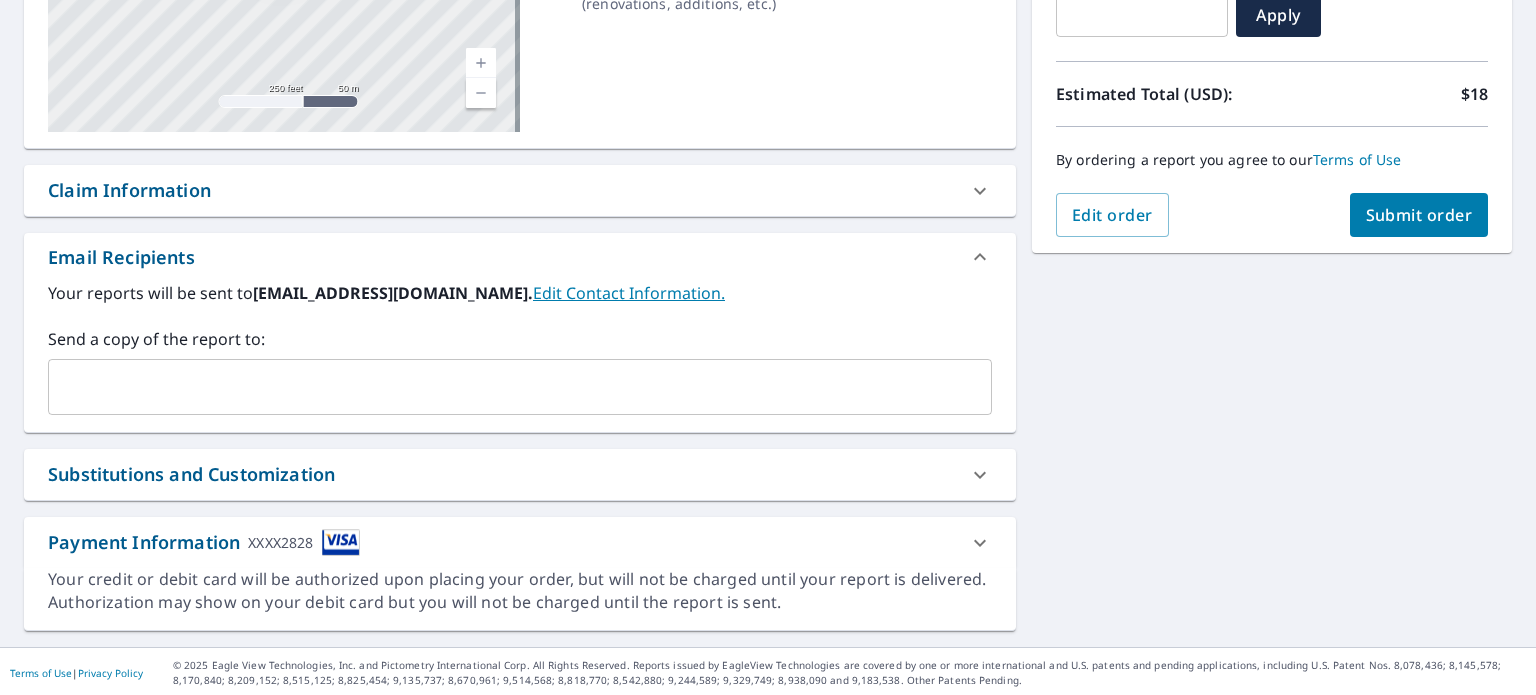 scroll, scrollTop: 386, scrollLeft: 0, axis: vertical 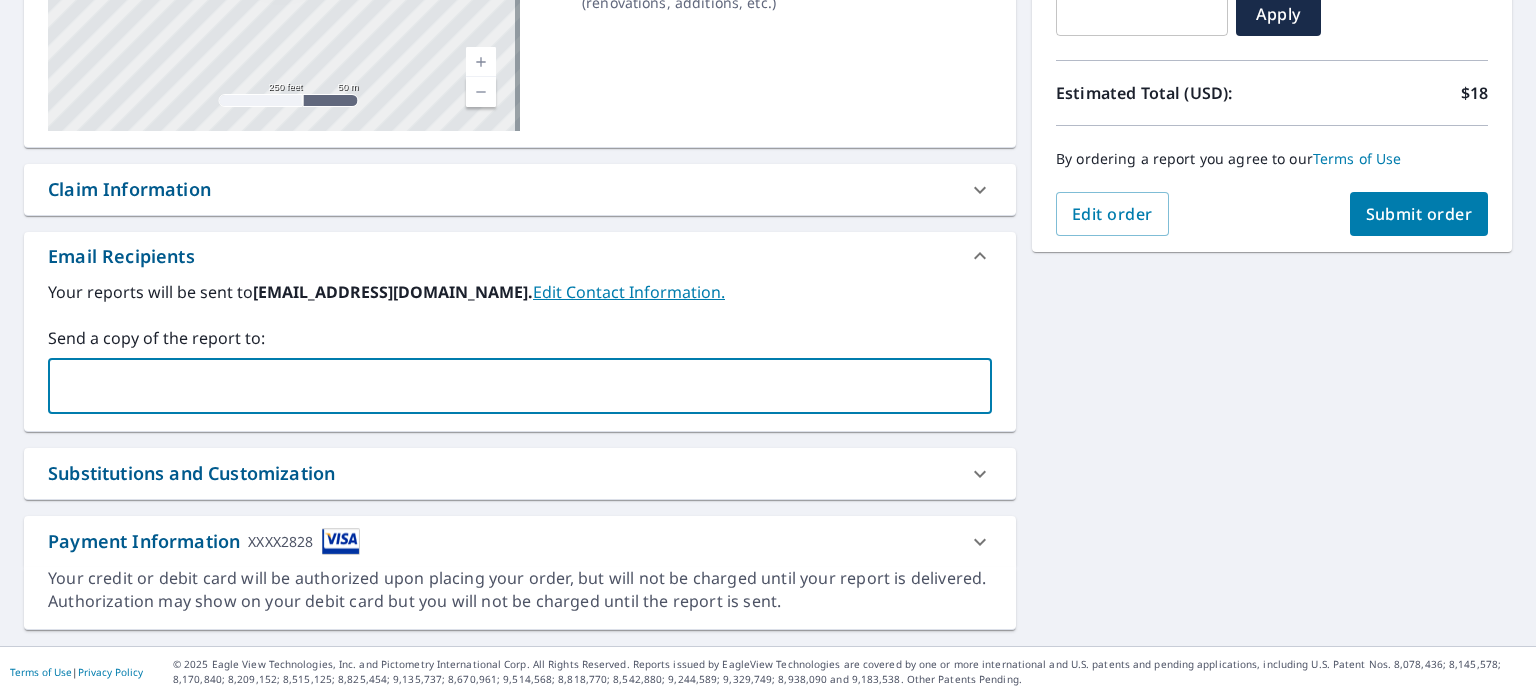 click at bounding box center [505, 386] 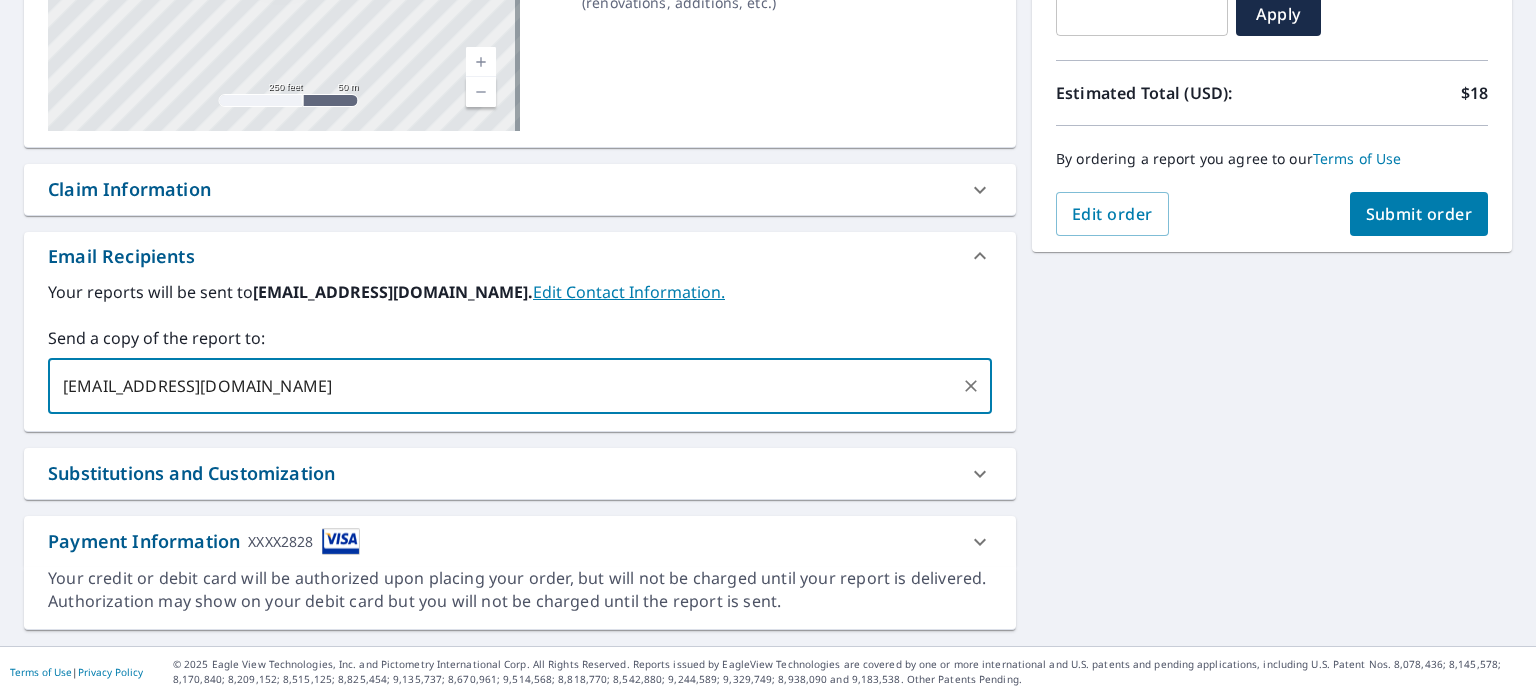 type 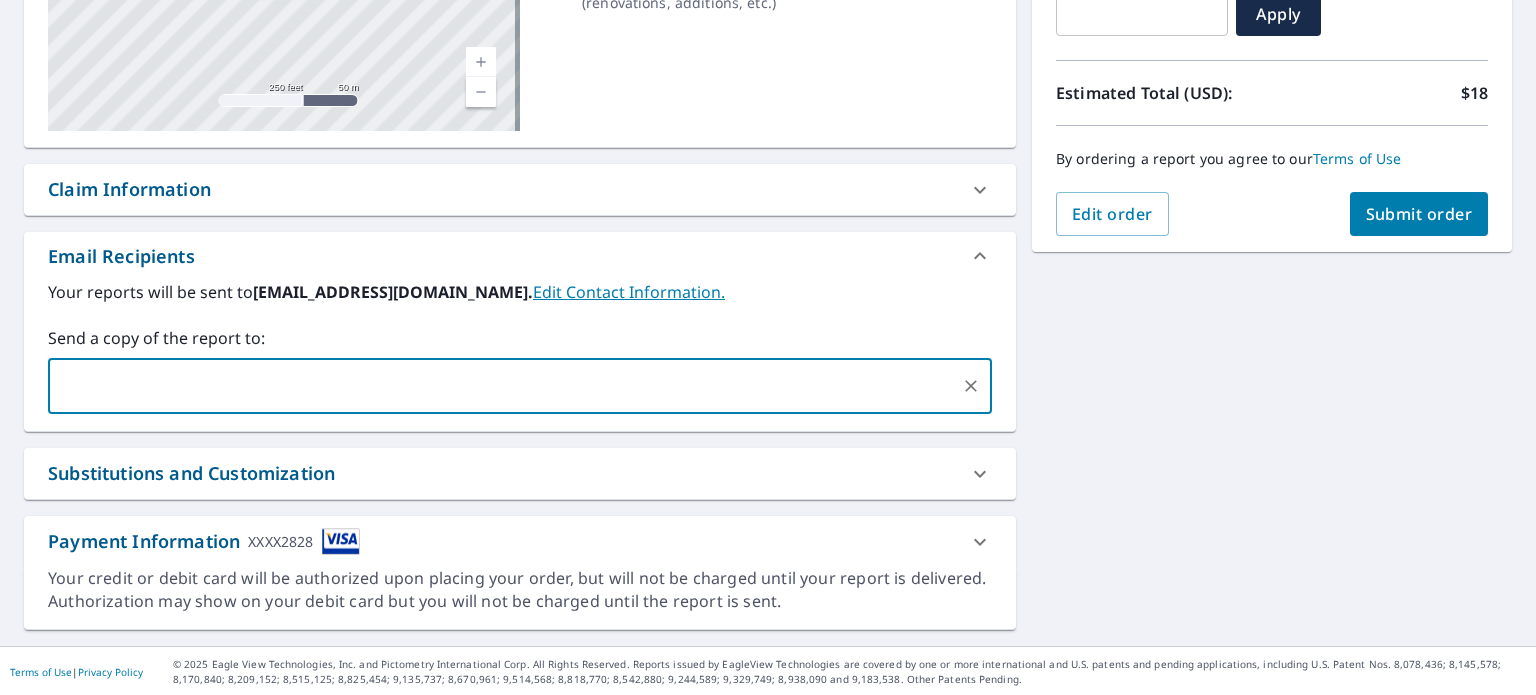 click on "**********" at bounding box center [768, 222] 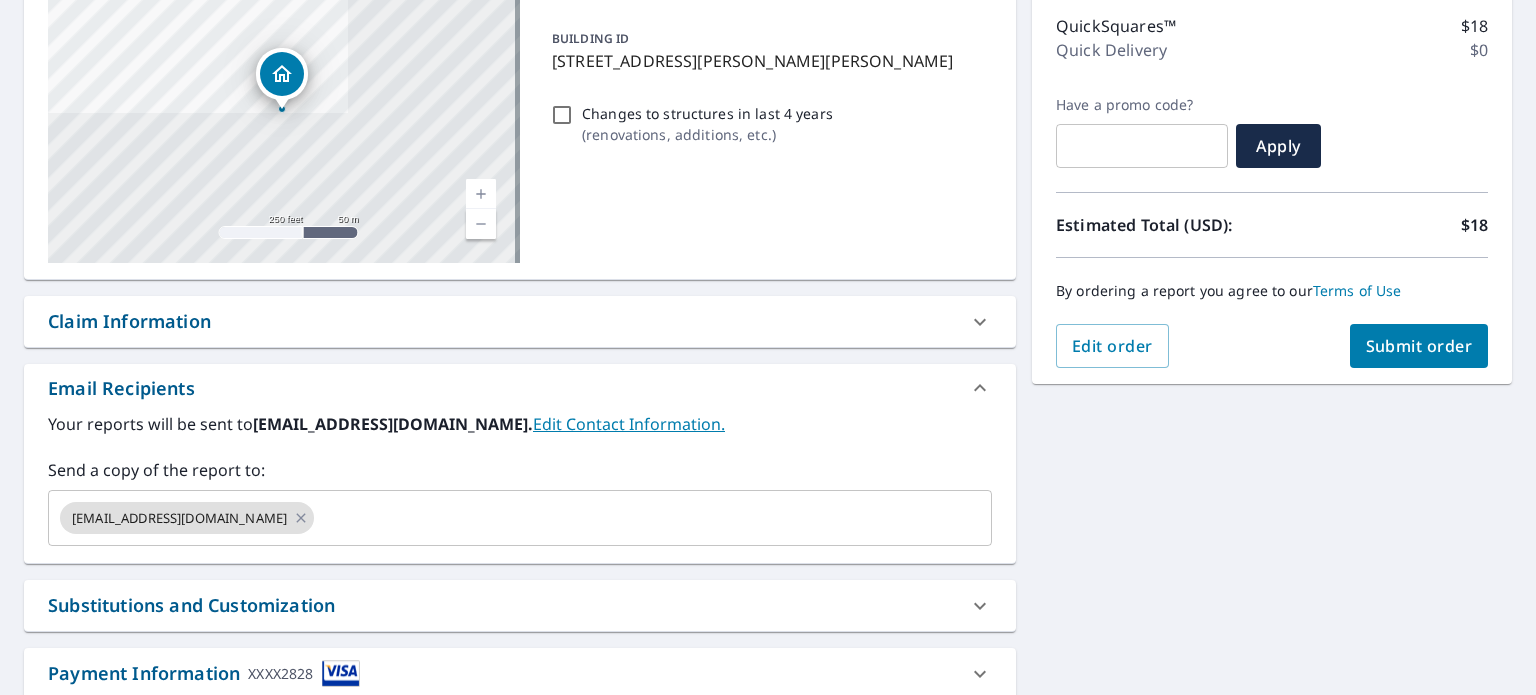 scroll, scrollTop: 0, scrollLeft: 0, axis: both 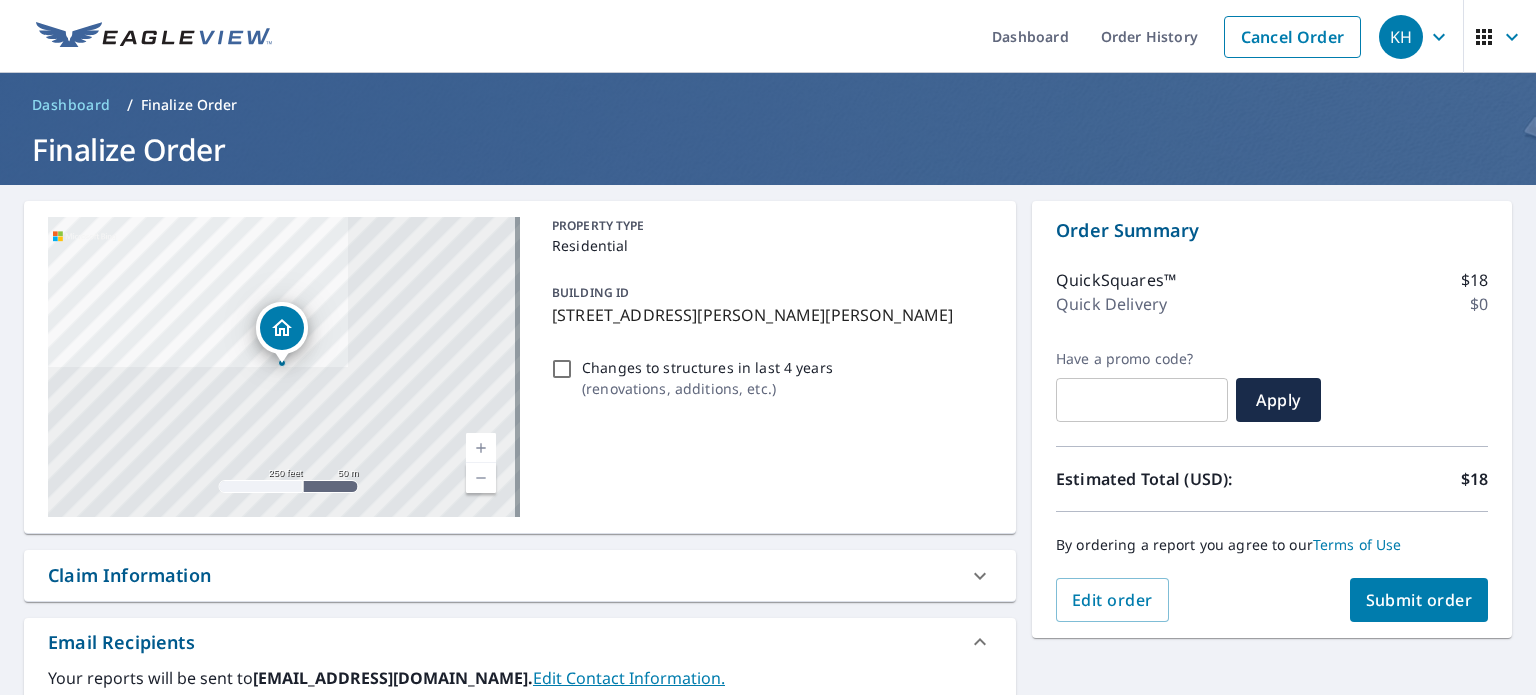 click on "Submit order" at bounding box center (1419, 600) 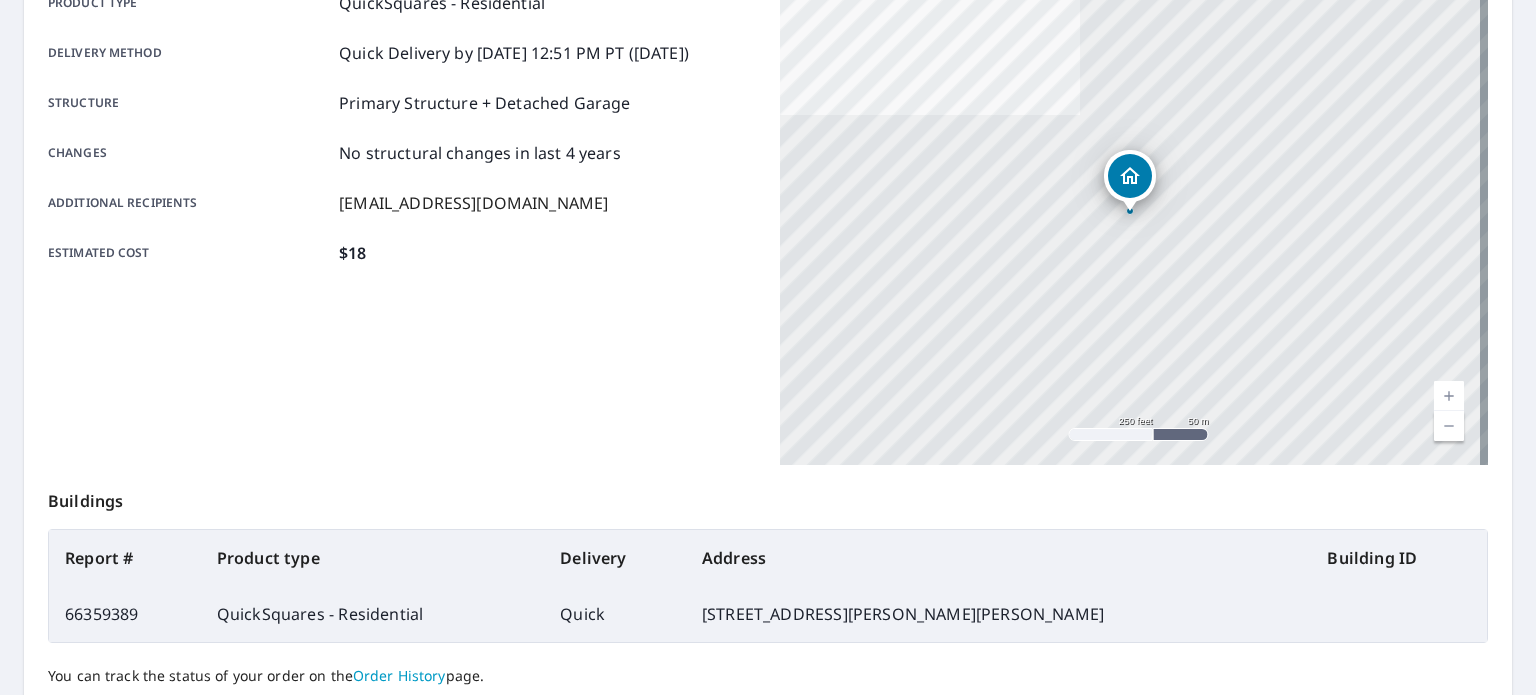 scroll, scrollTop: 480, scrollLeft: 0, axis: vertical 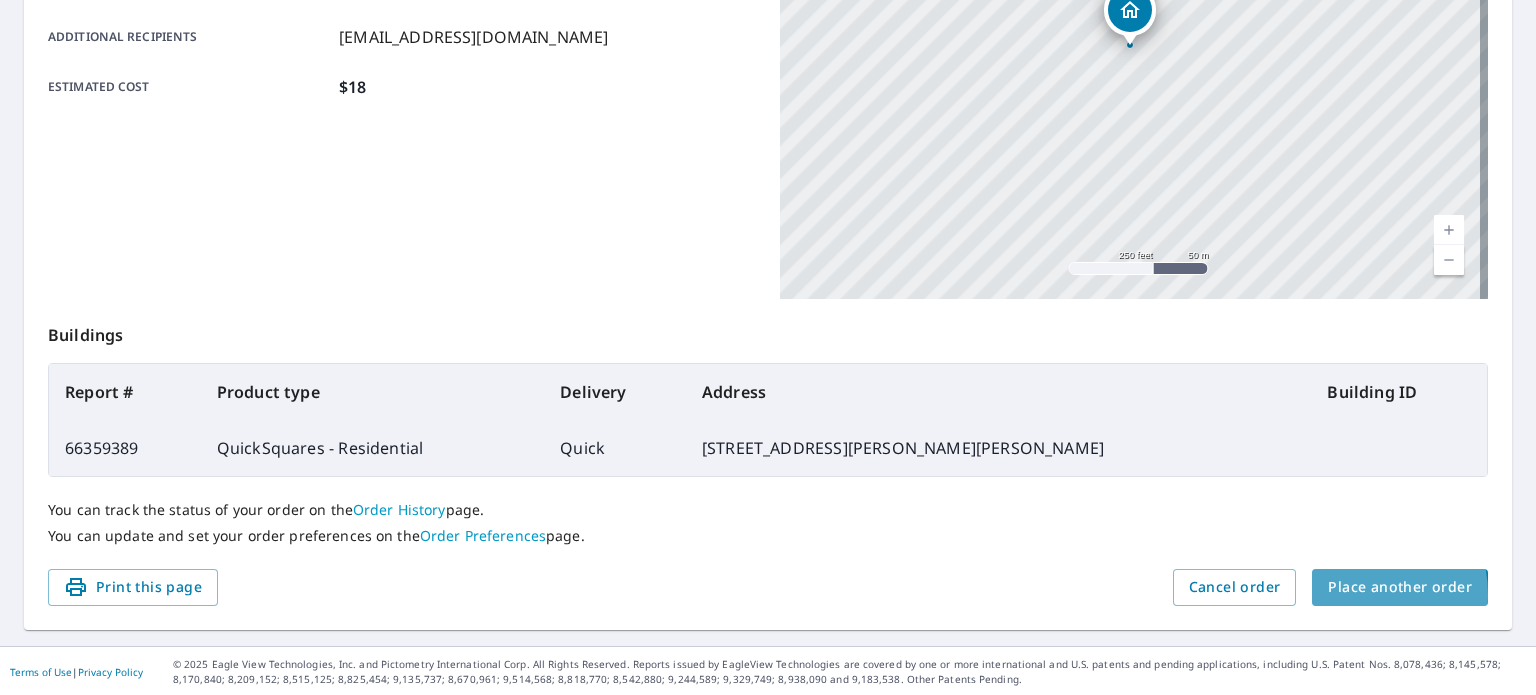 click on "Place another order" at bounding box center (1400, 587) 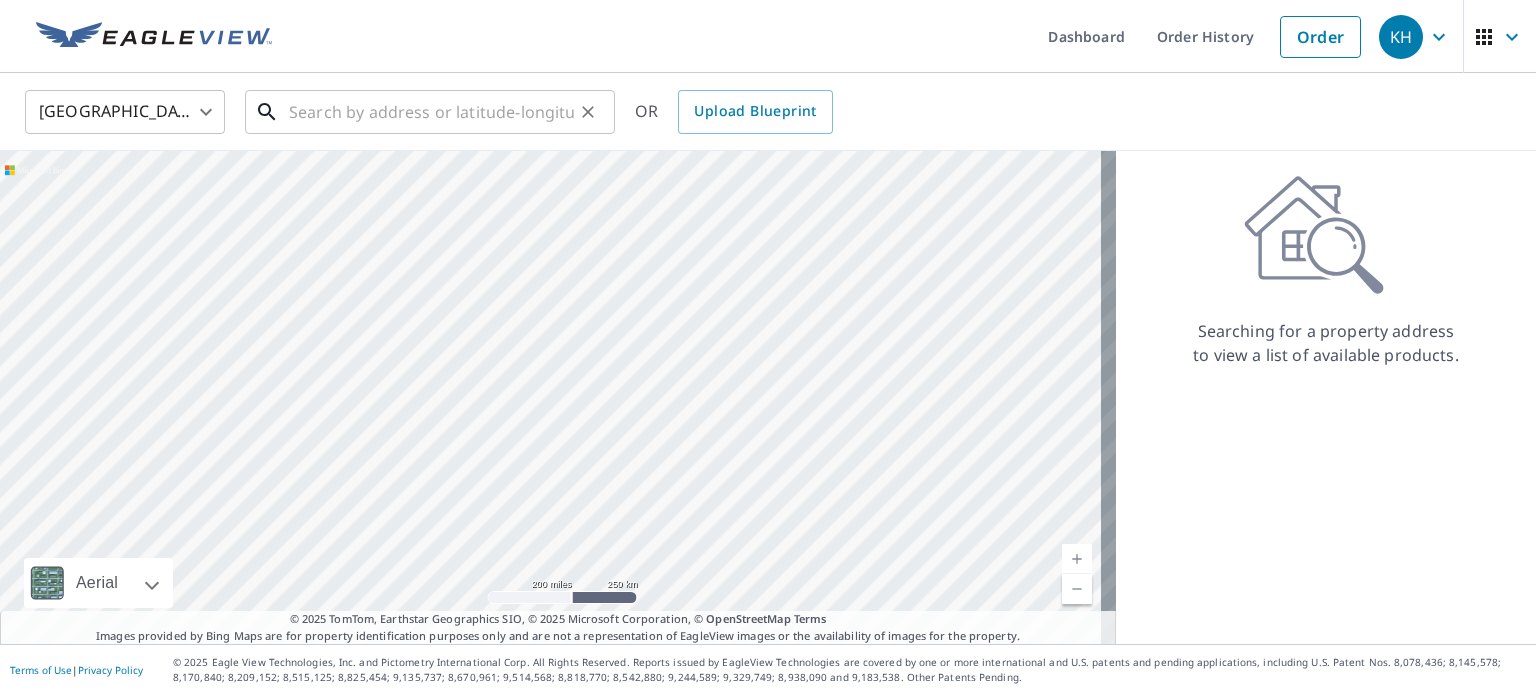 click at bounding box center [431, 112] 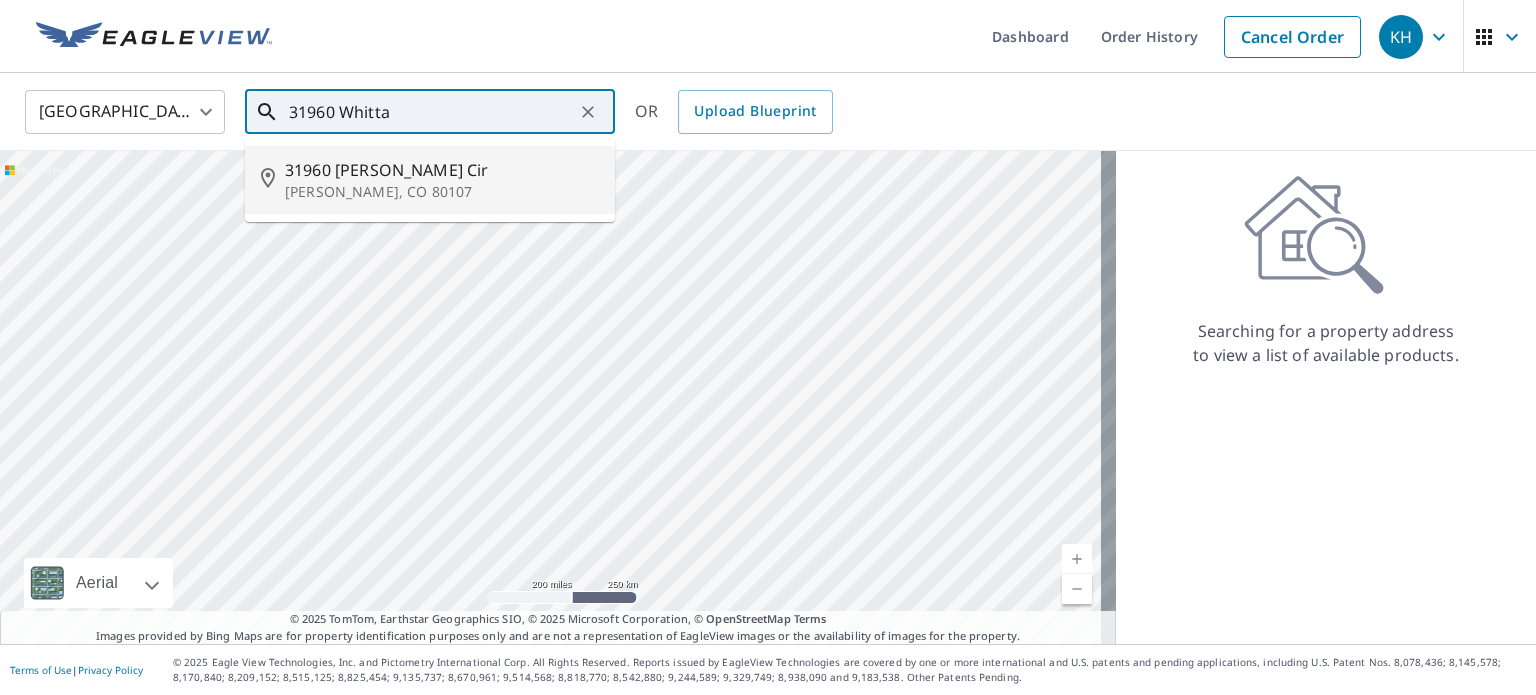 click on "[PERSON_NAME], CO 80107" at bounding box center [442, 192] 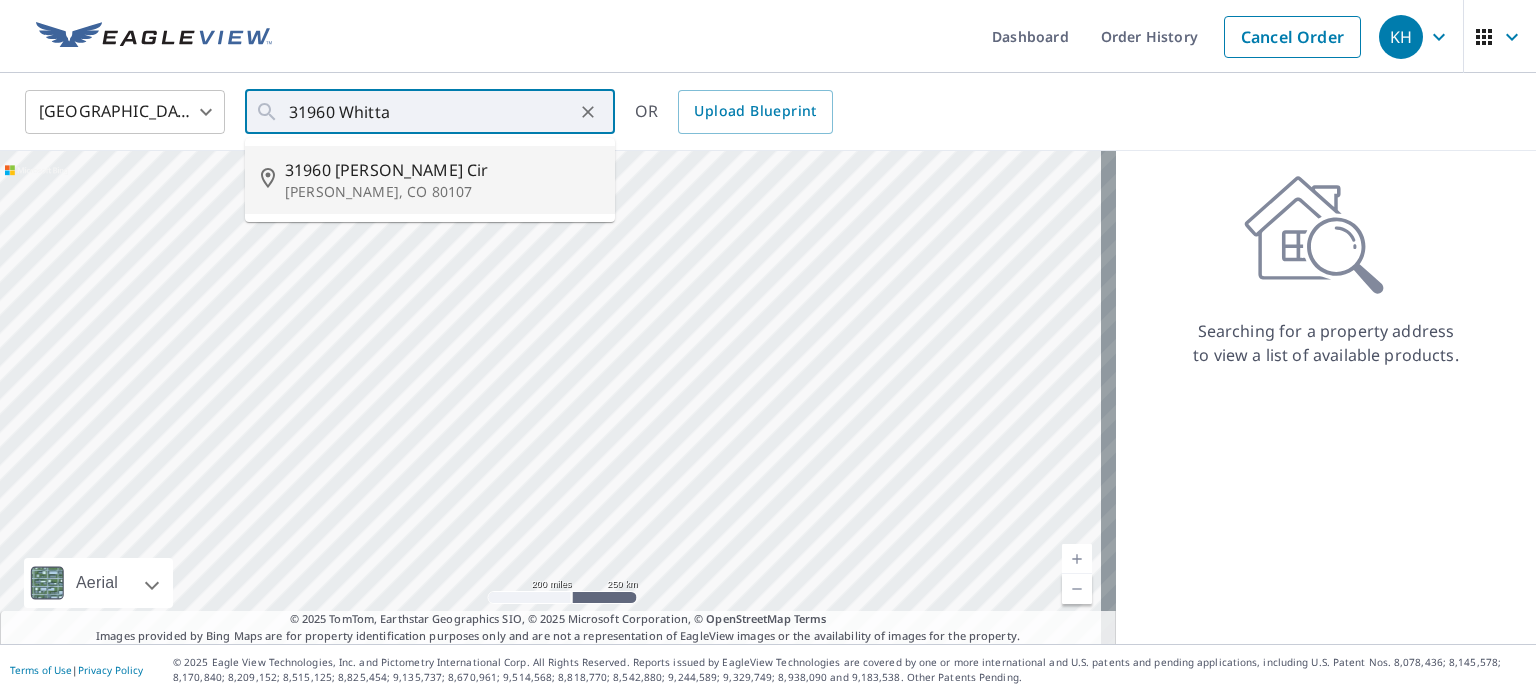 type on "[STREET_ADDRESS][PERSON_NAME][PERSON_NAME]" 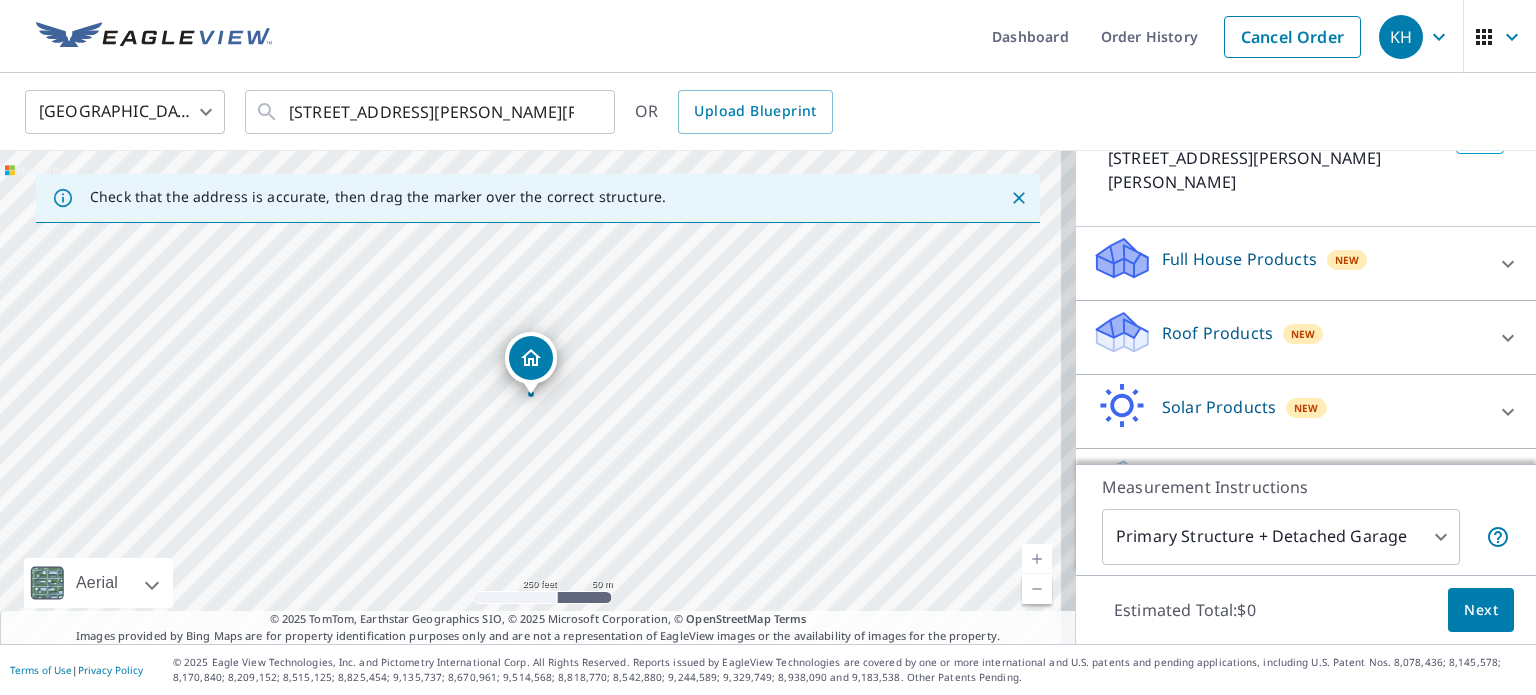 scroll, scrollTop: 188, scrollLeft: 0, axis: vertical 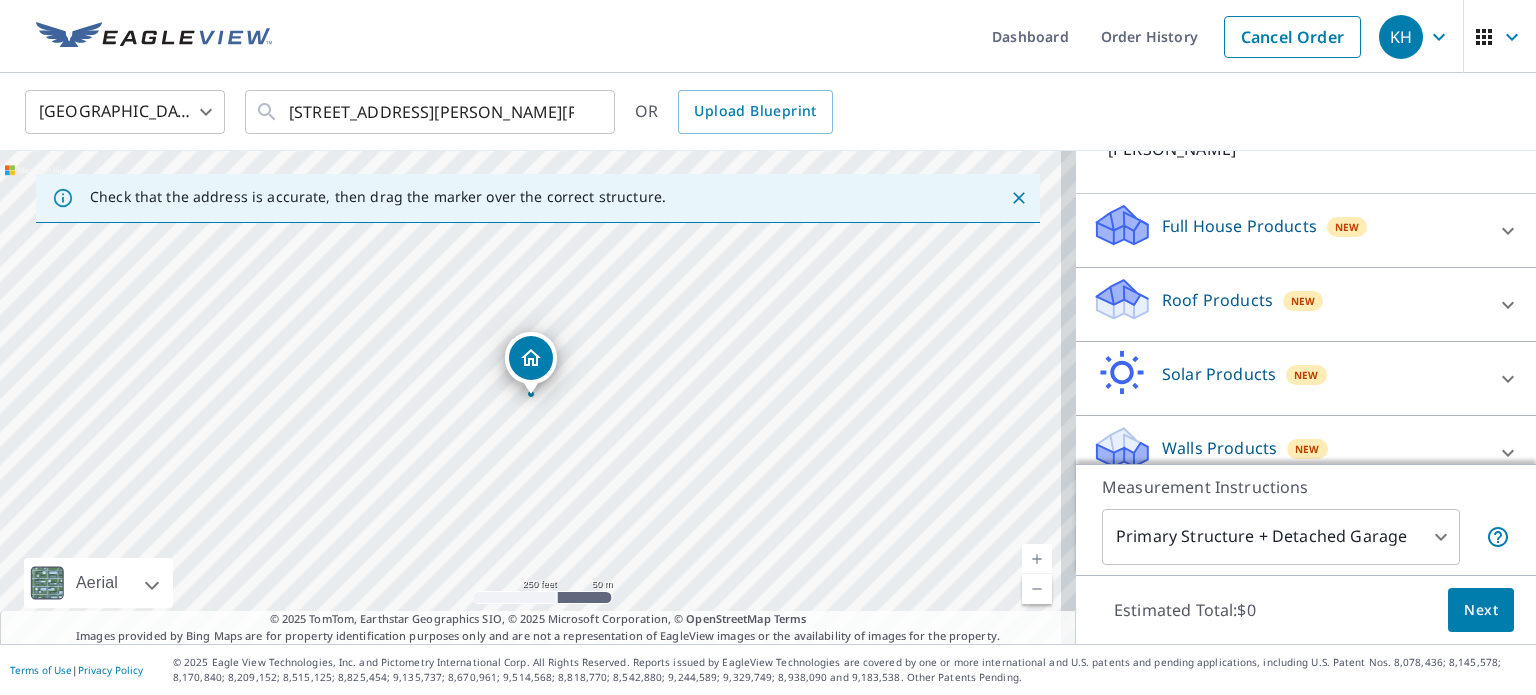 click at bounding box center [1508, 453] 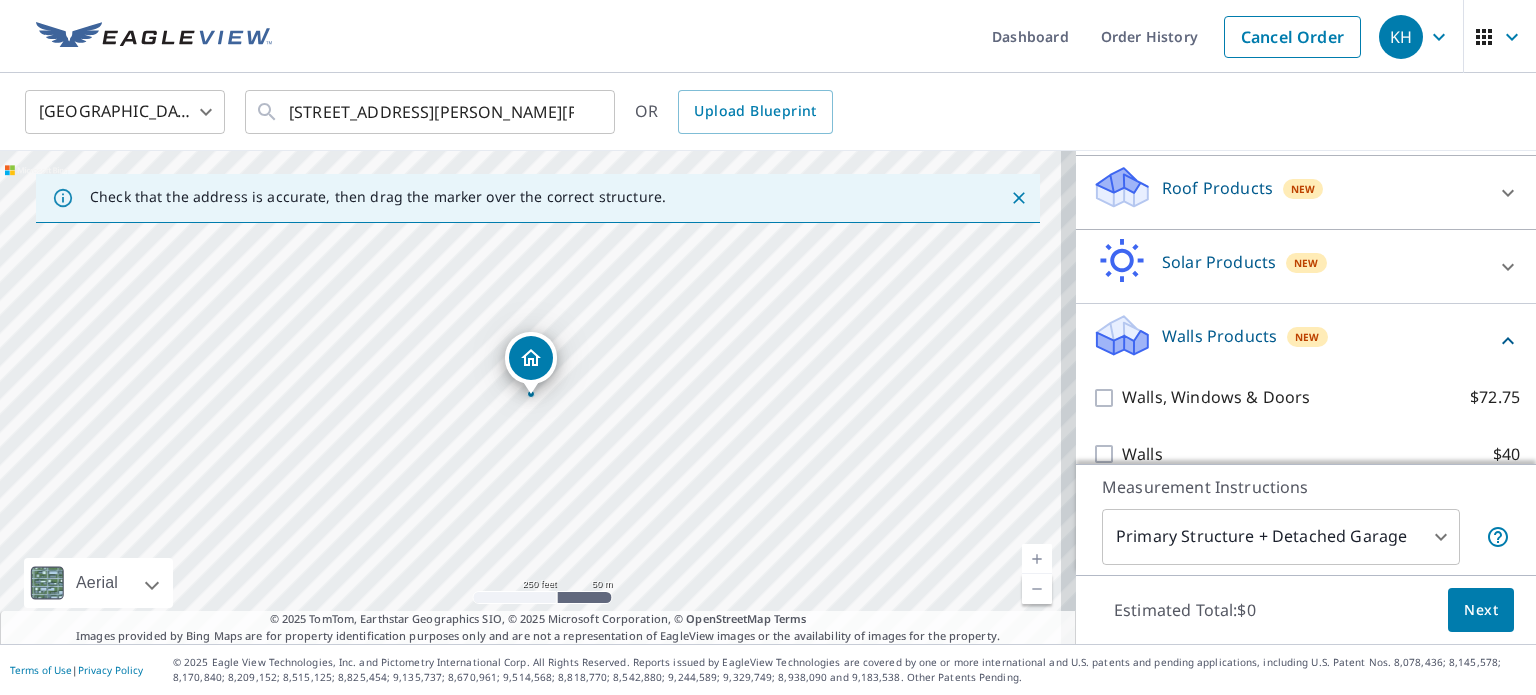 scroll, scrollTop: 301, scrollLeft: 0, axis: vertical 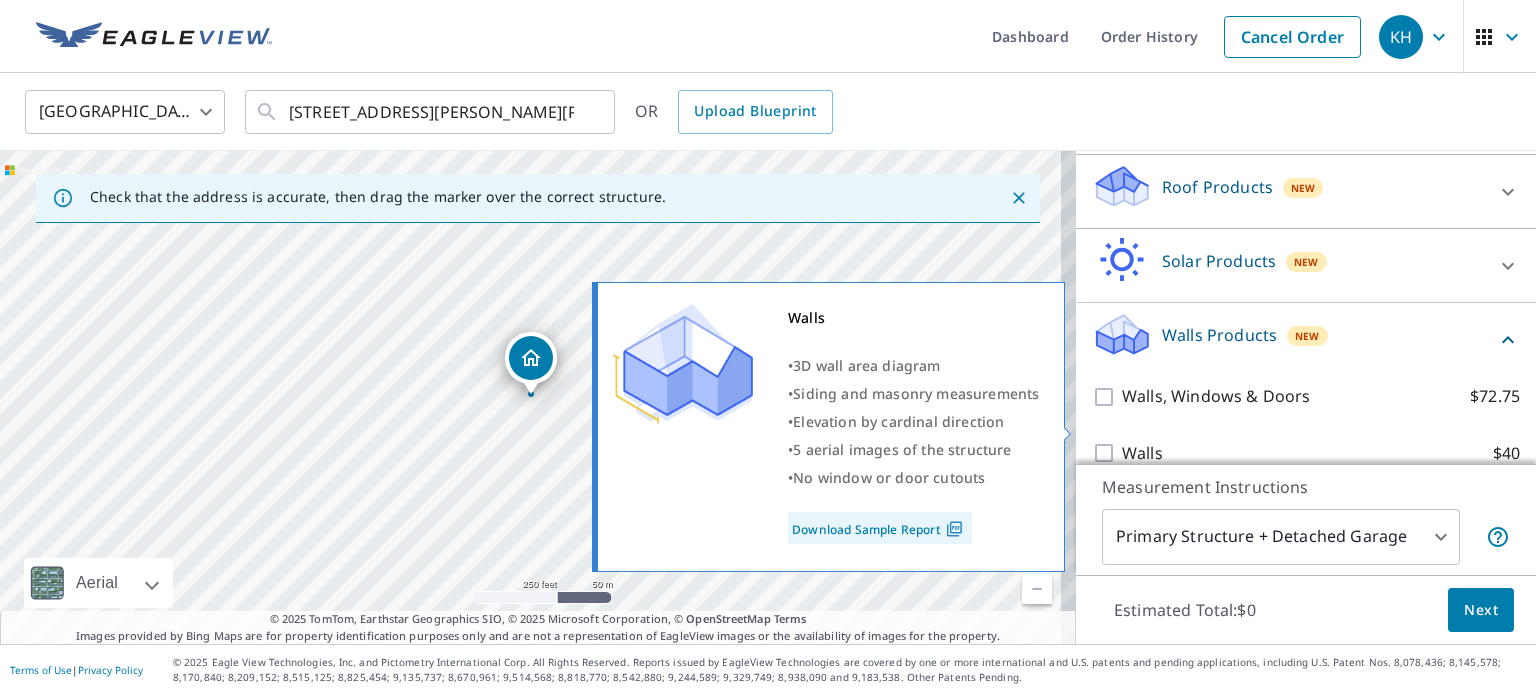 click on "Walls $40" at bounding box center (1321, 453) 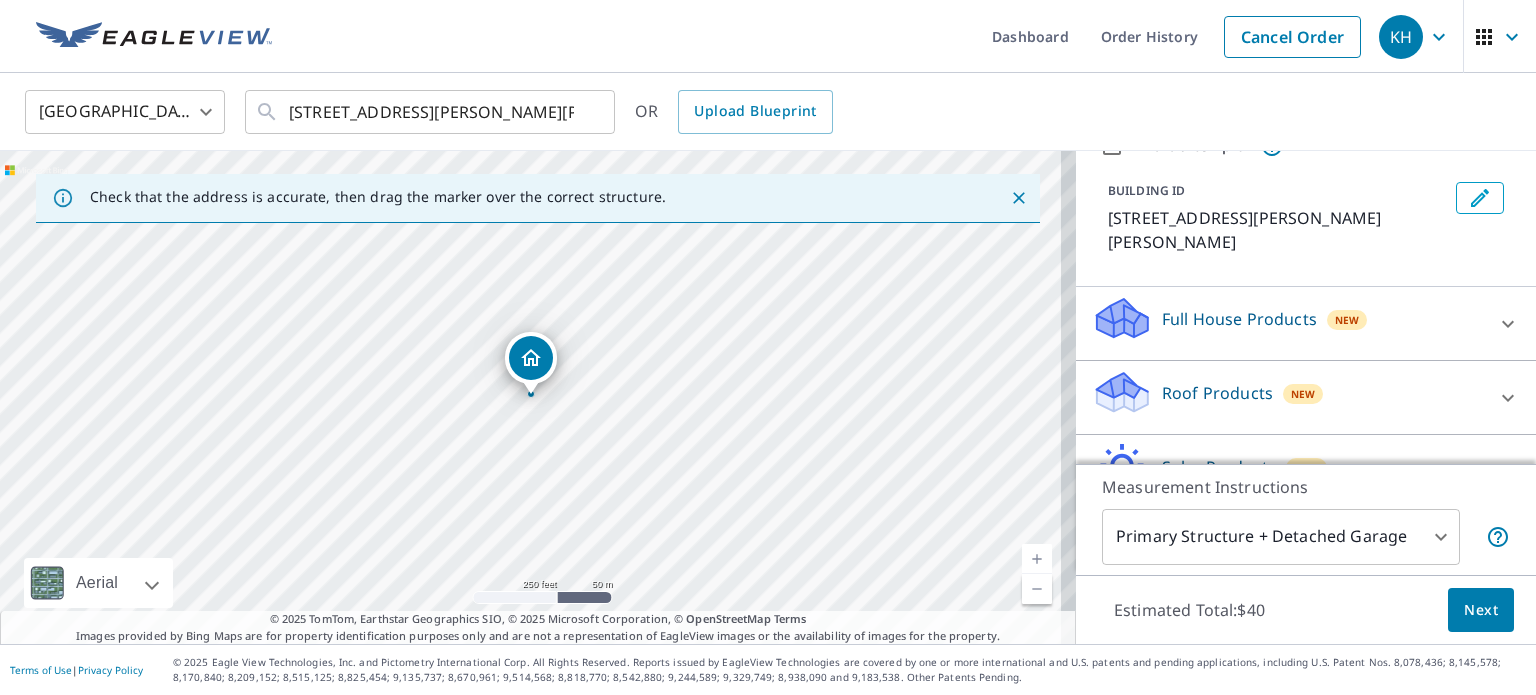 scroll, scrollTop: 66, scrollLeft: 0, axis: vertical 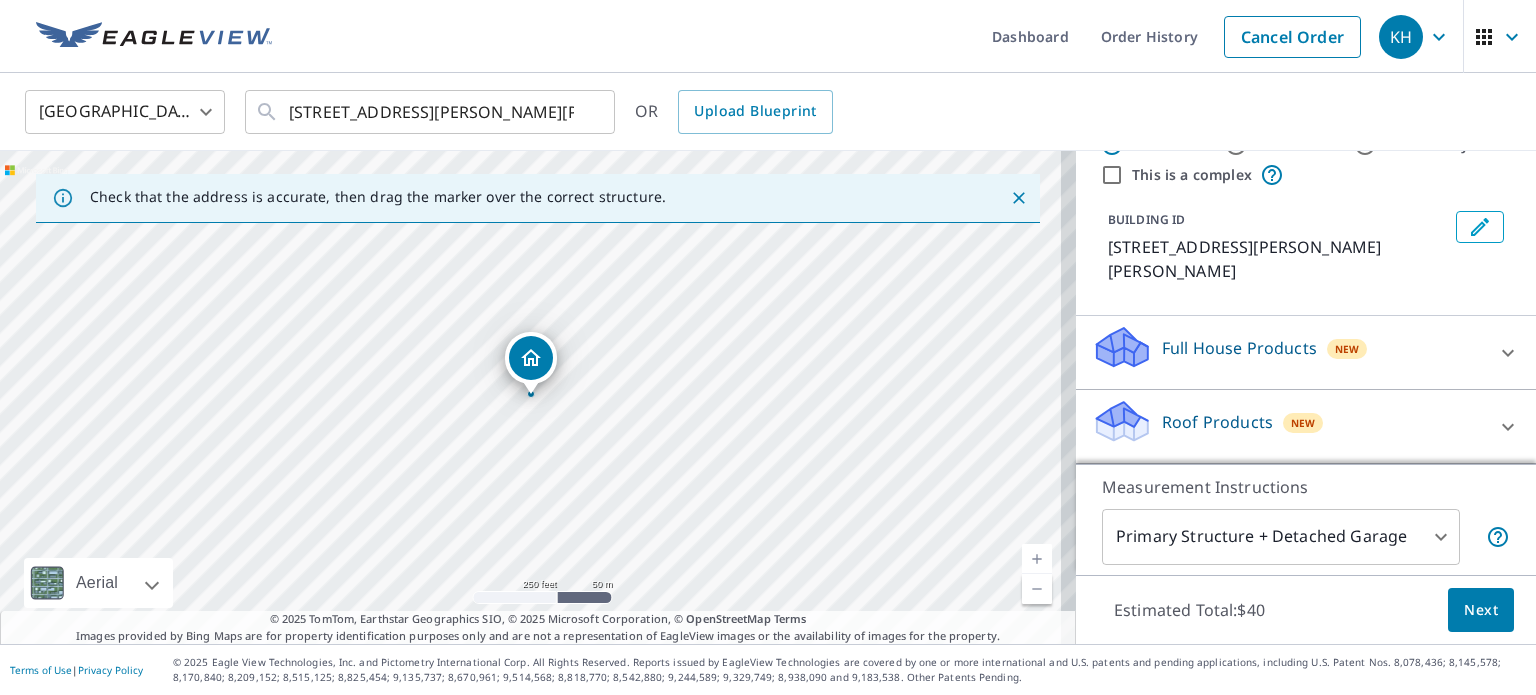 click on "Roof Products New" at bounding box center (1306, 426) 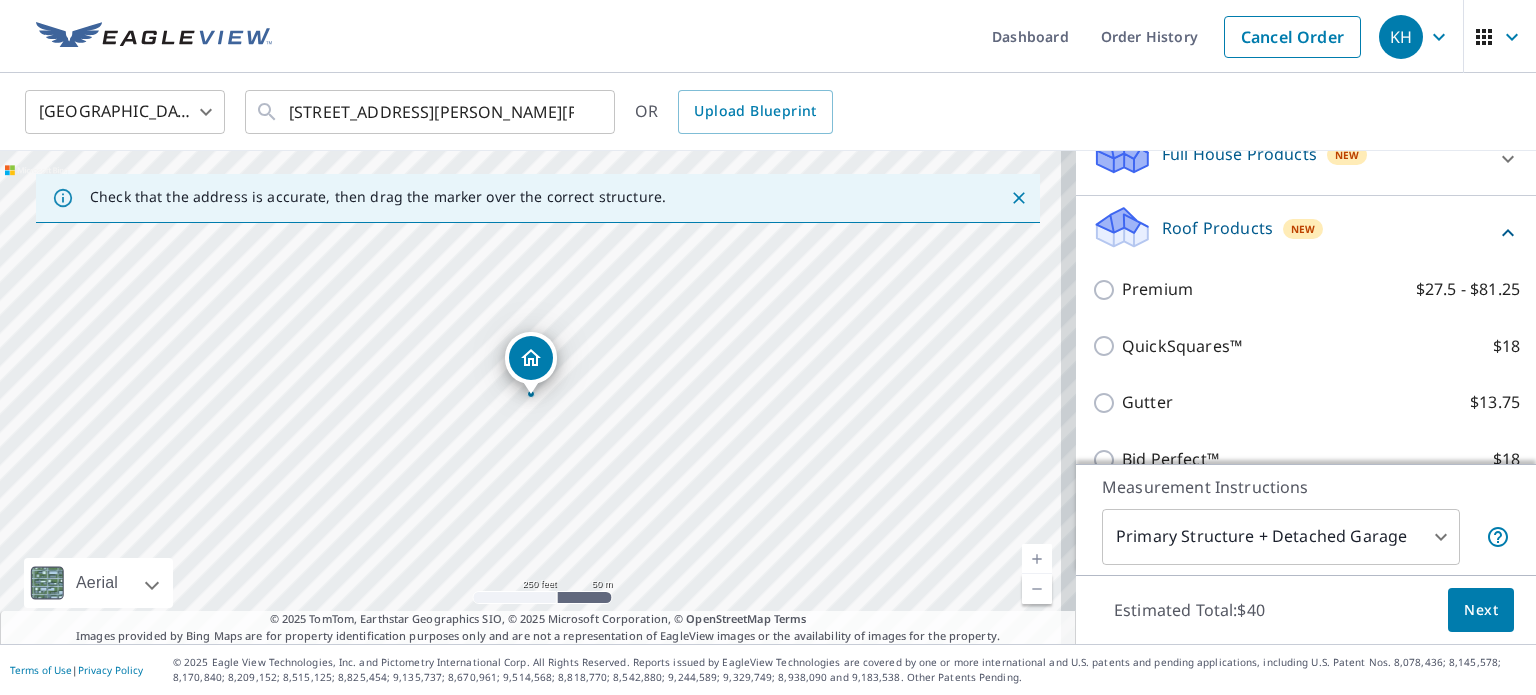 scroll, scrollTop: 266, scrollLeft: 0, axis: vertical 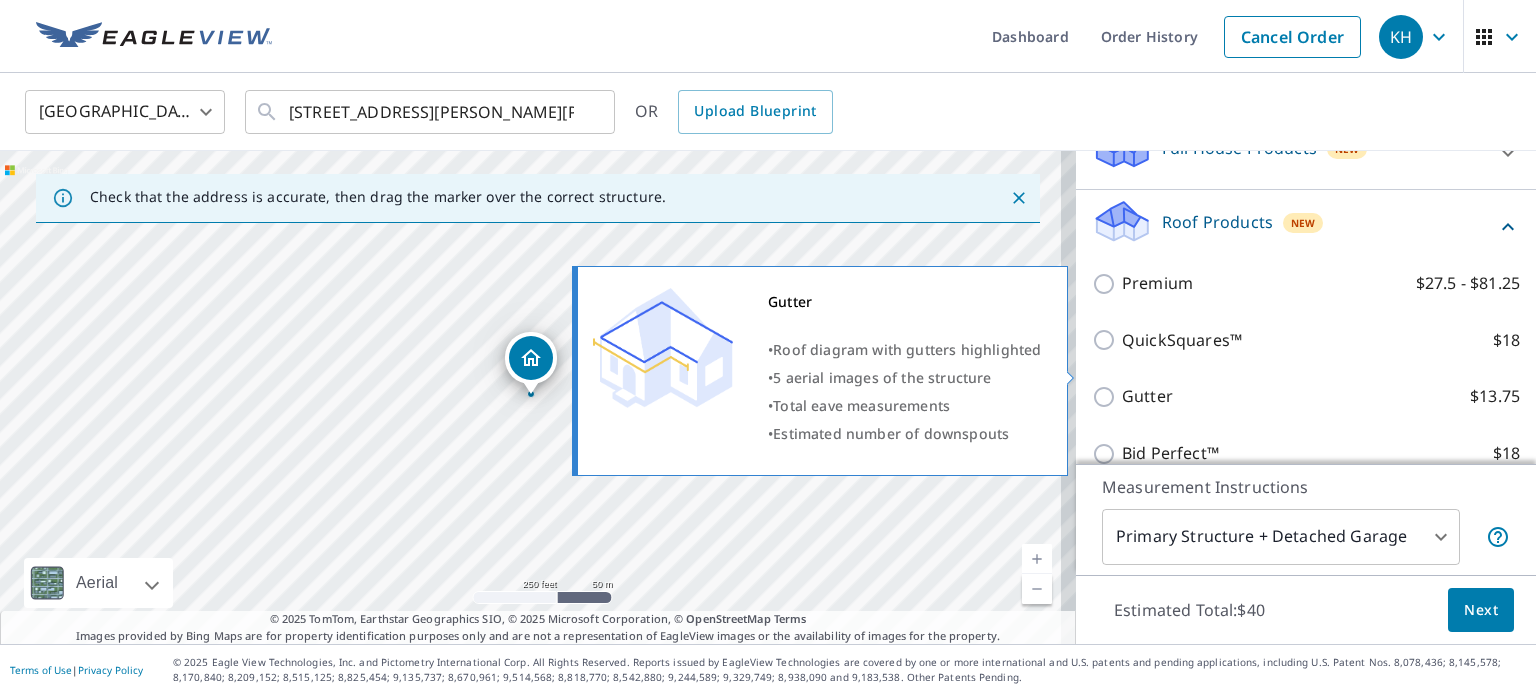 click on "Gutter $13.75" at bounding box center [1321, 396] 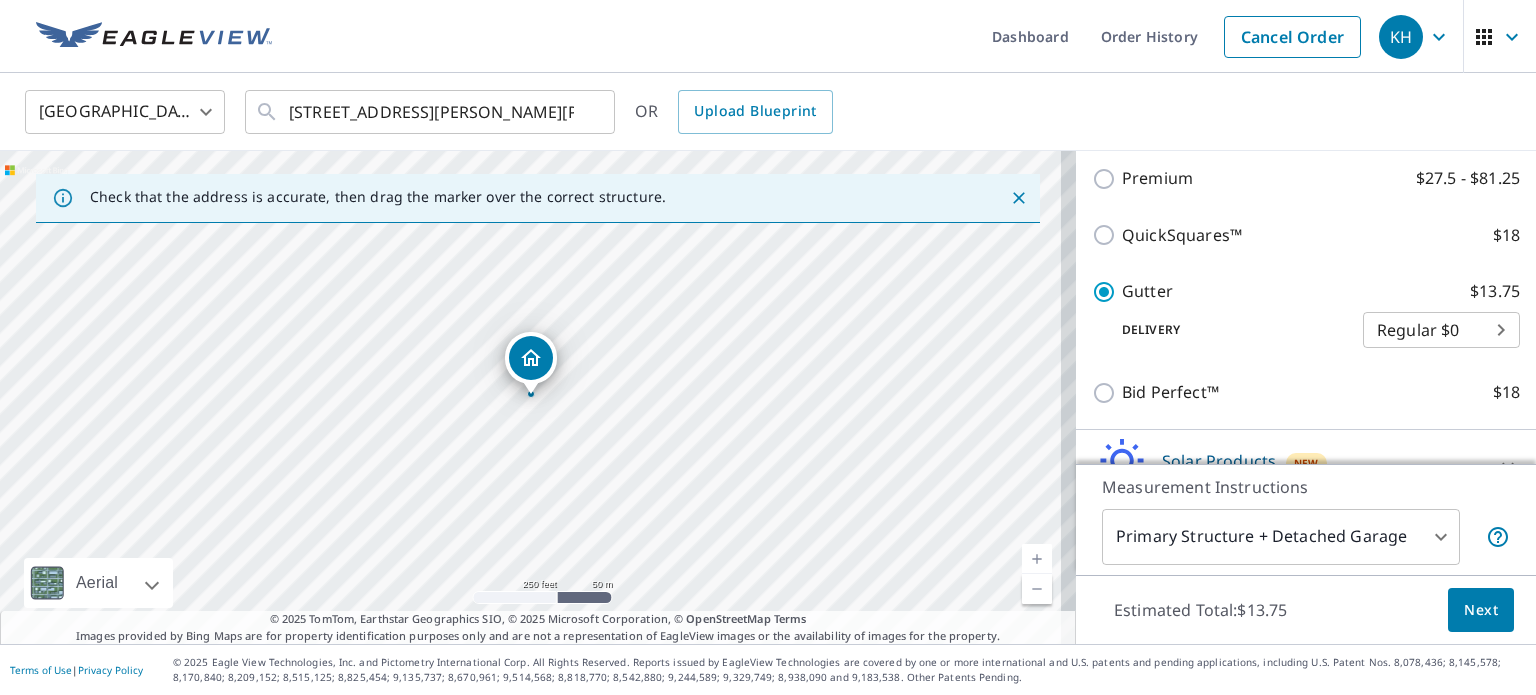scroll, scrollTop: 592, scrollLeft: 0, axis: vertical 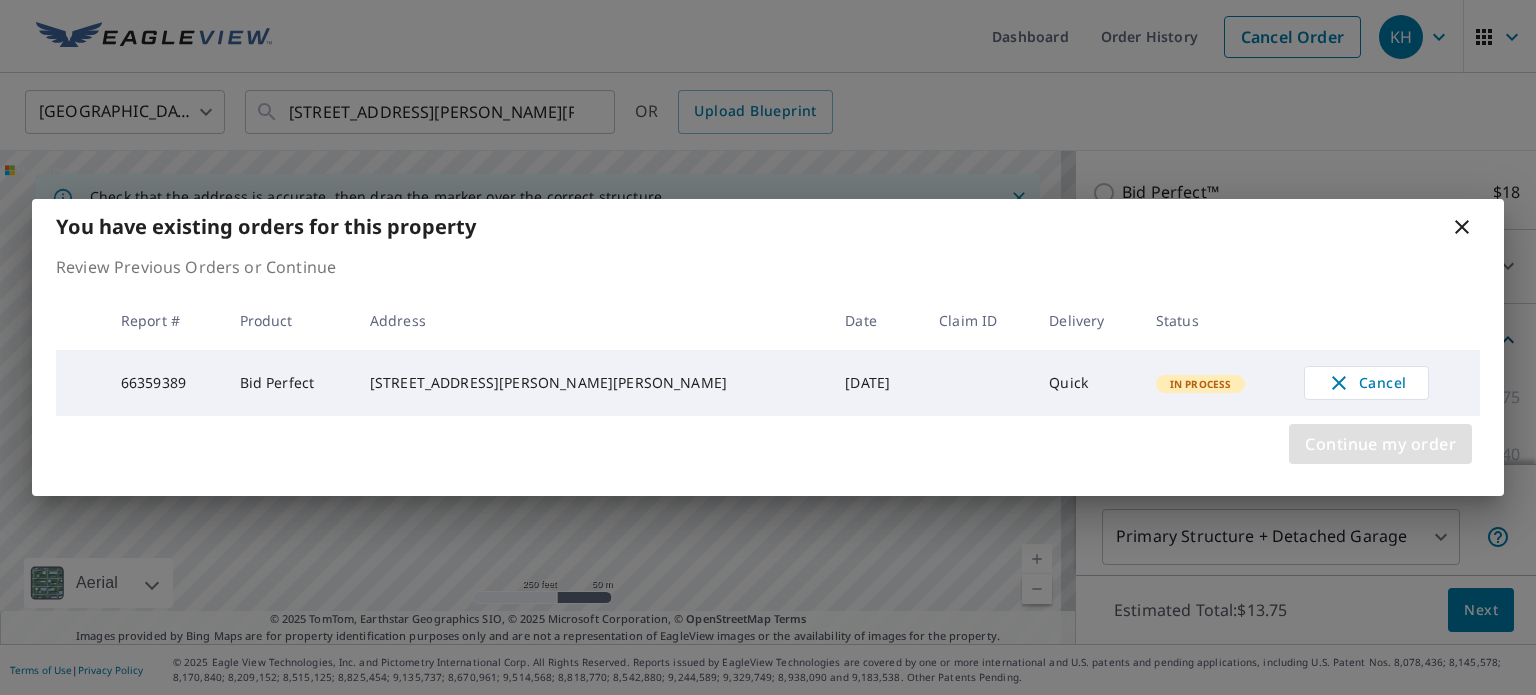 click on "Continue my order" at bounding box center [1380, 444] 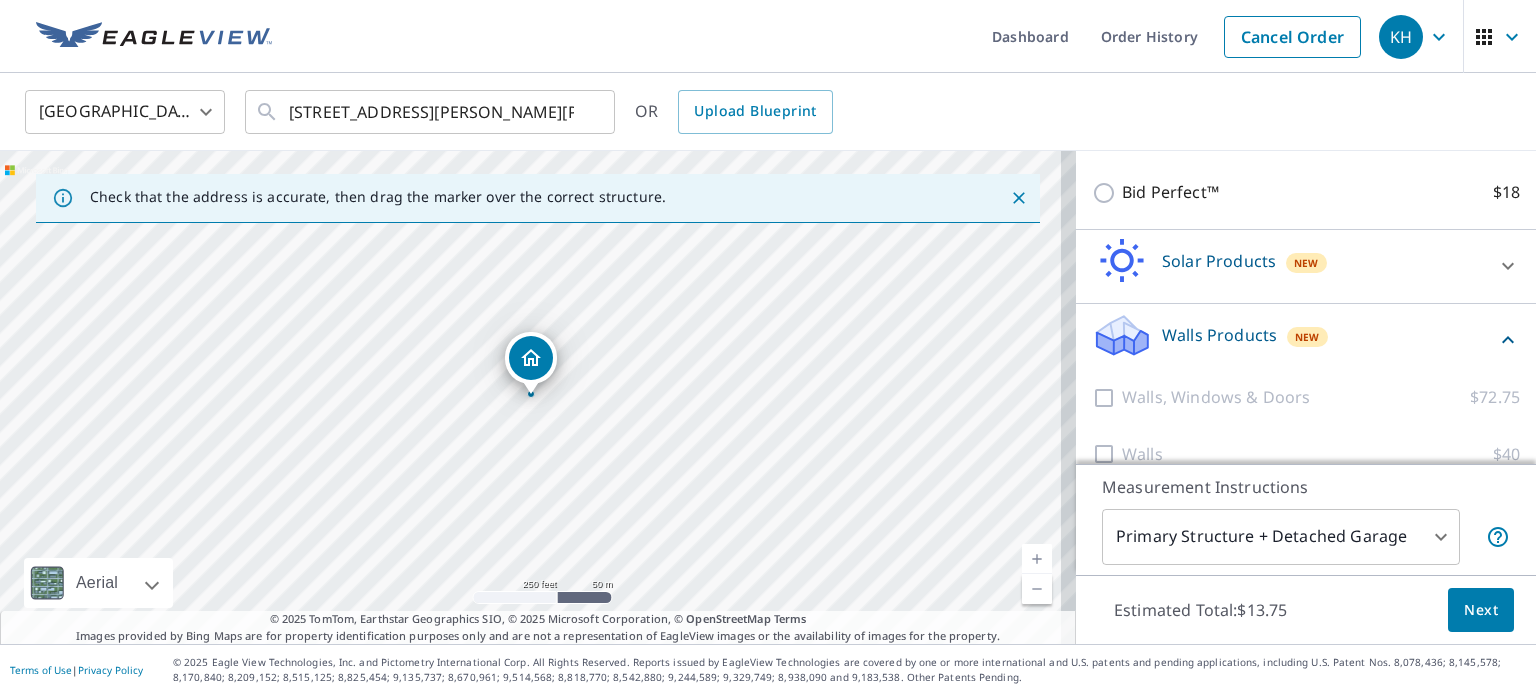 scroll, scrollTop: 351, scrollLeft: 0, axis: vertical 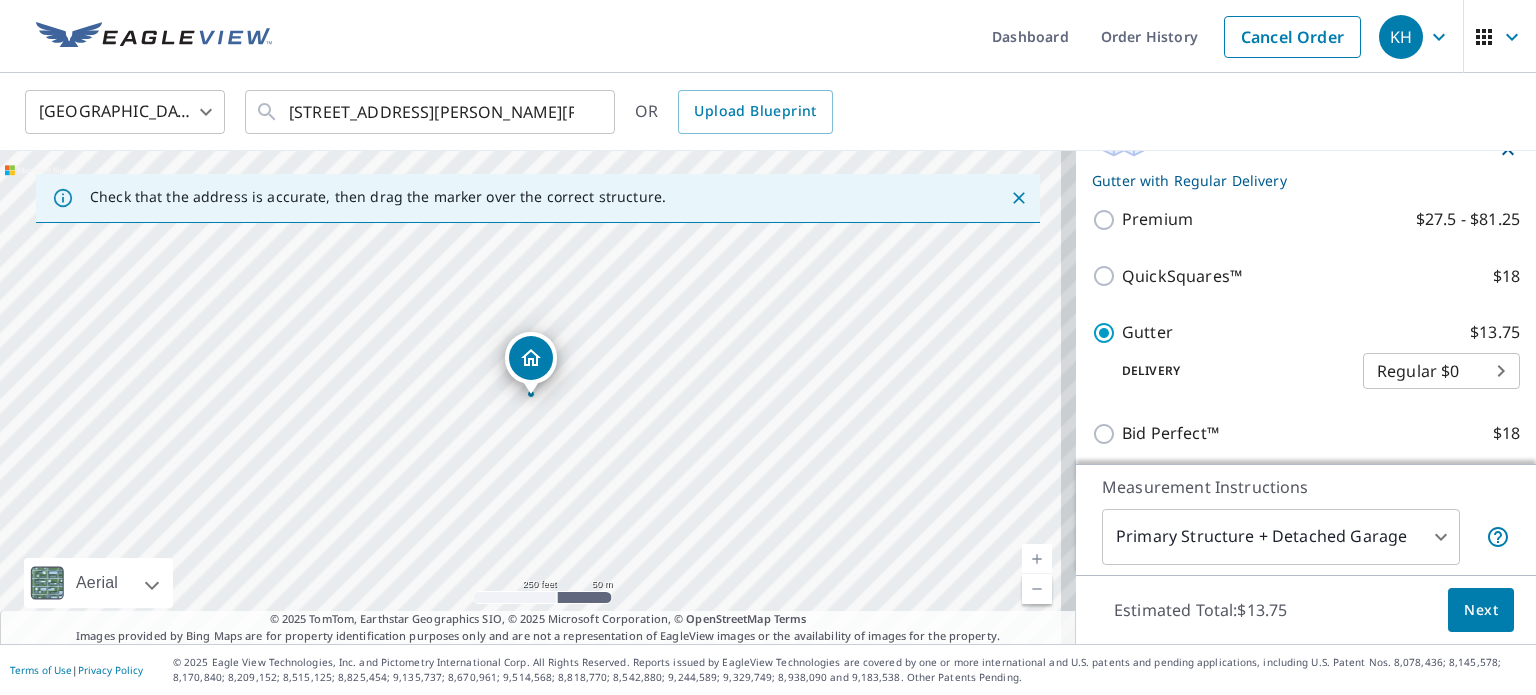 click on "Next" at bounding box center (1481, 610) 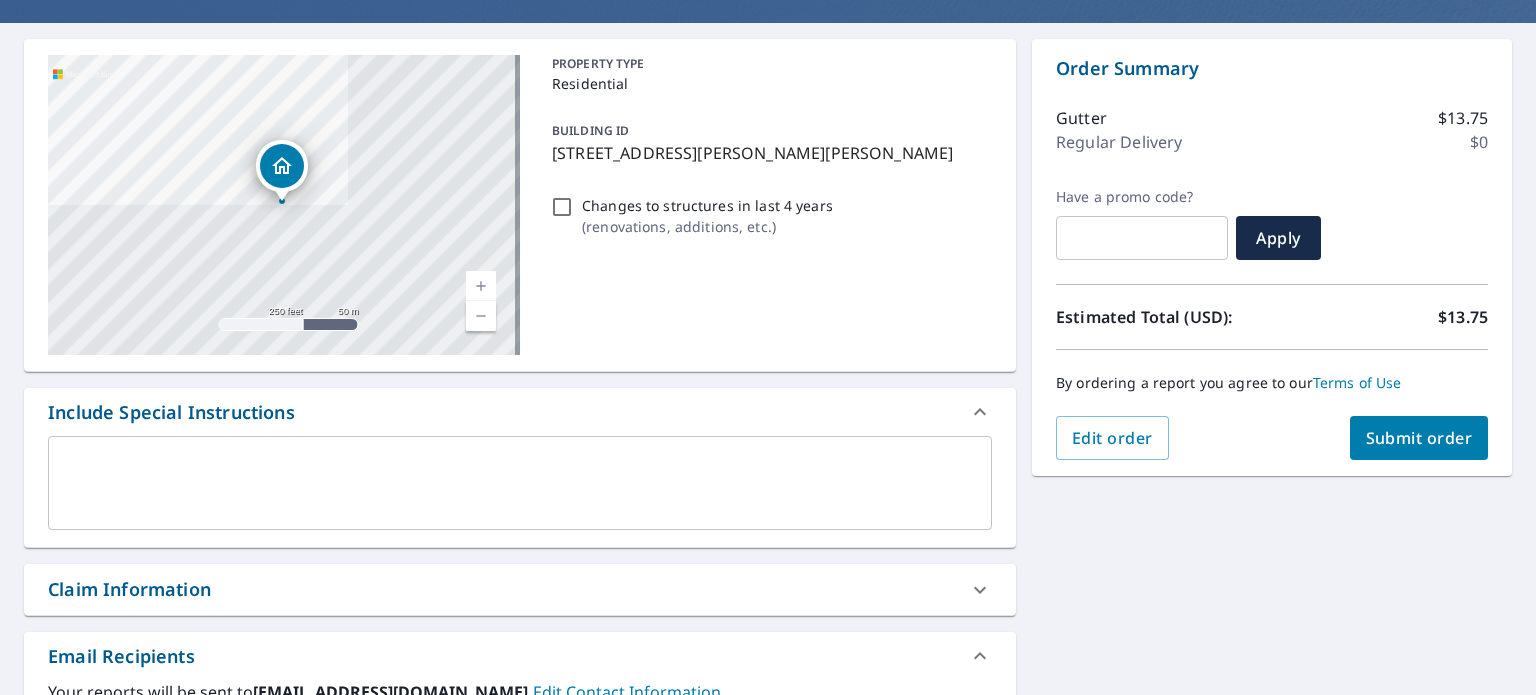 scroll, scrollTop: 0, scrollLeft: 0, axis: both 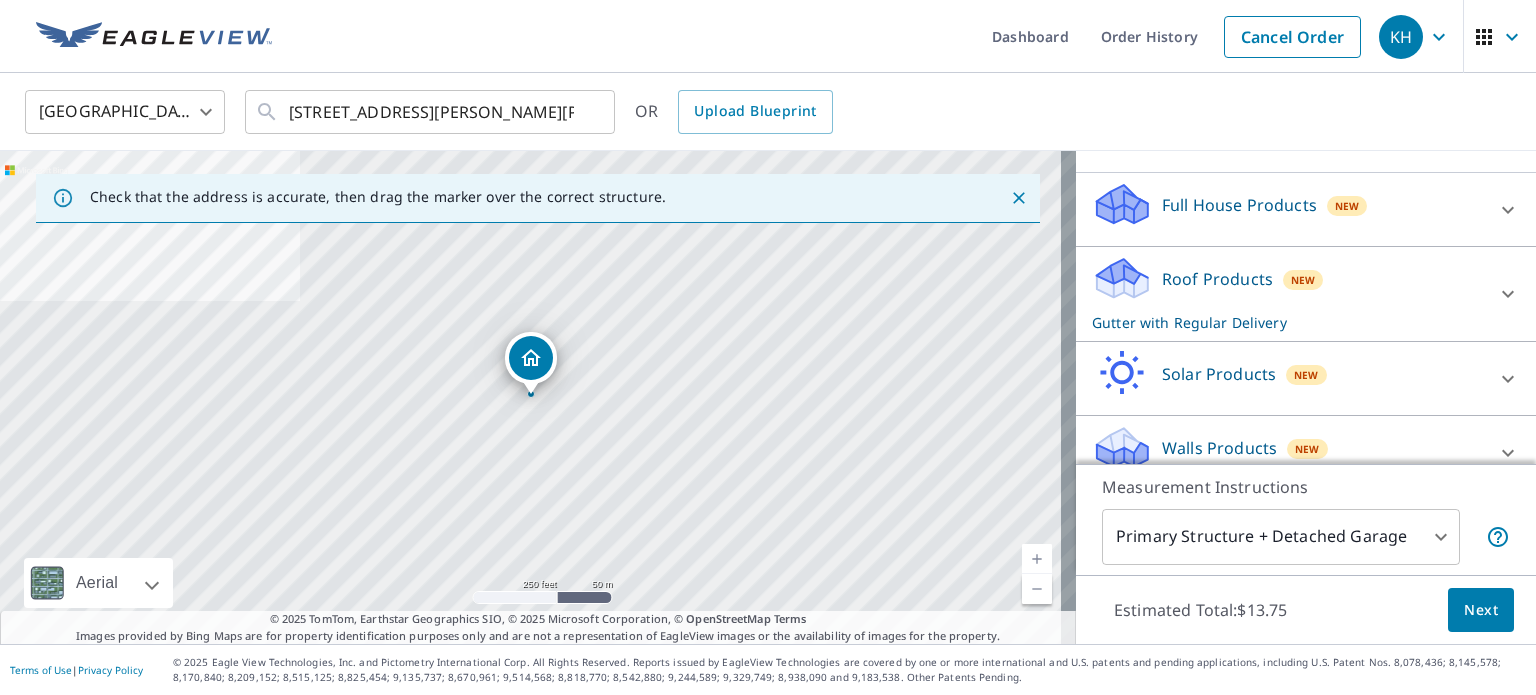 click on "Walls Products New" at bounding box center (1288, 452) 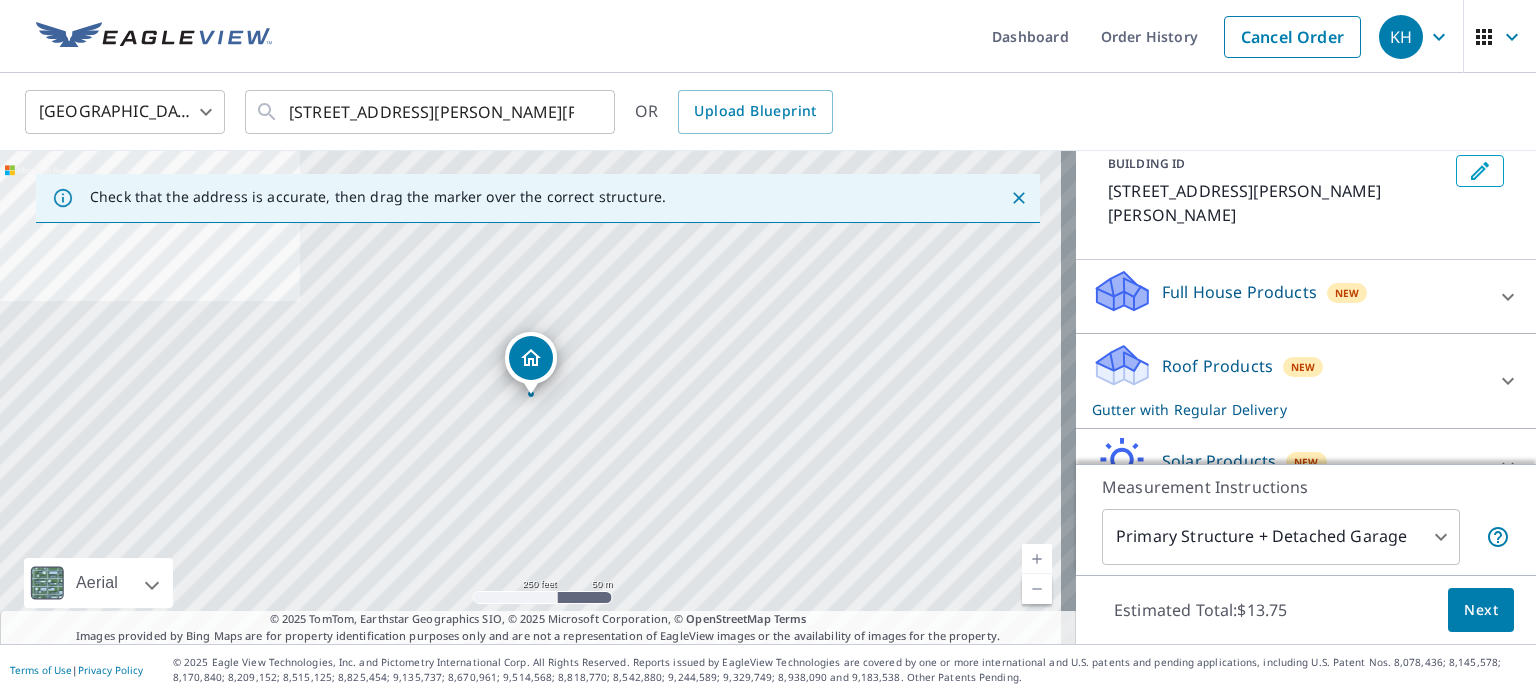 scroll, scrollTop: 322, scrollLeft: 0, axis: vertical 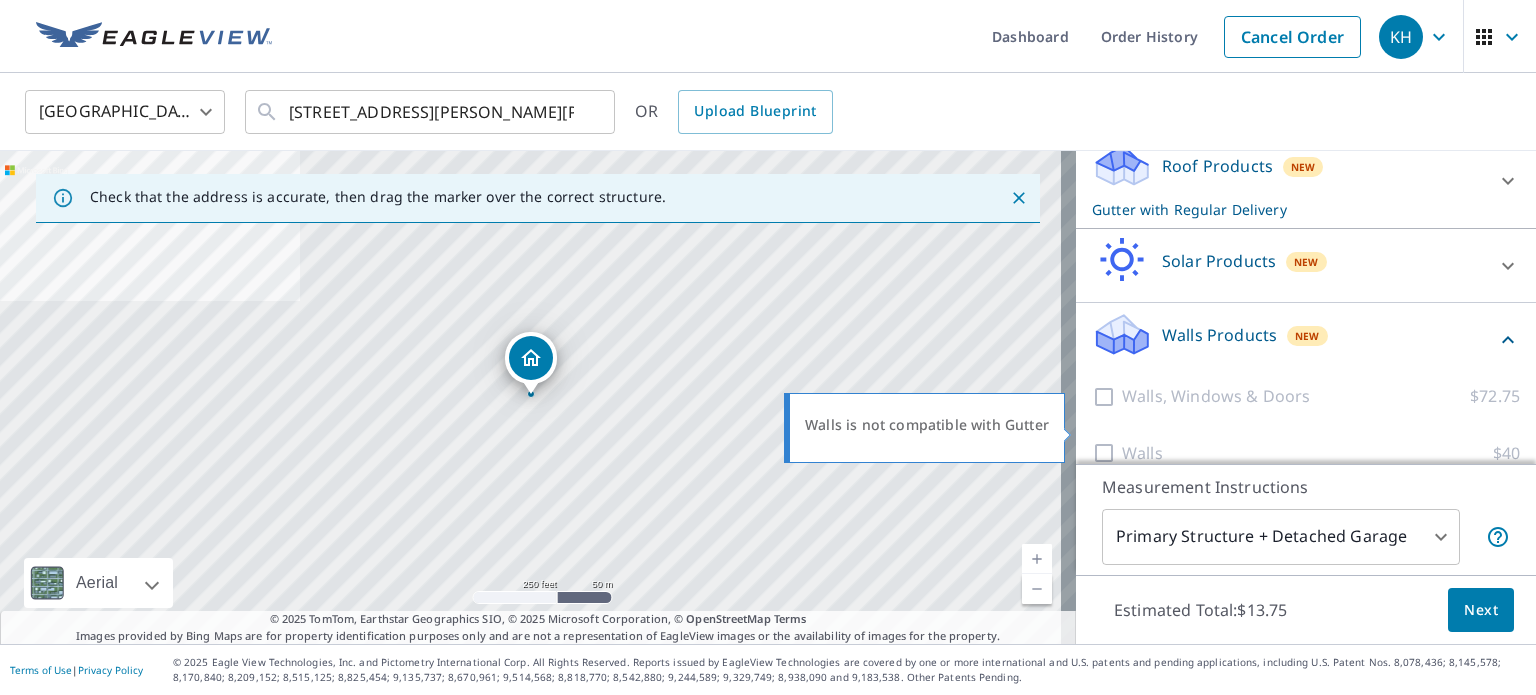 click at bounding box center (1107, 453) 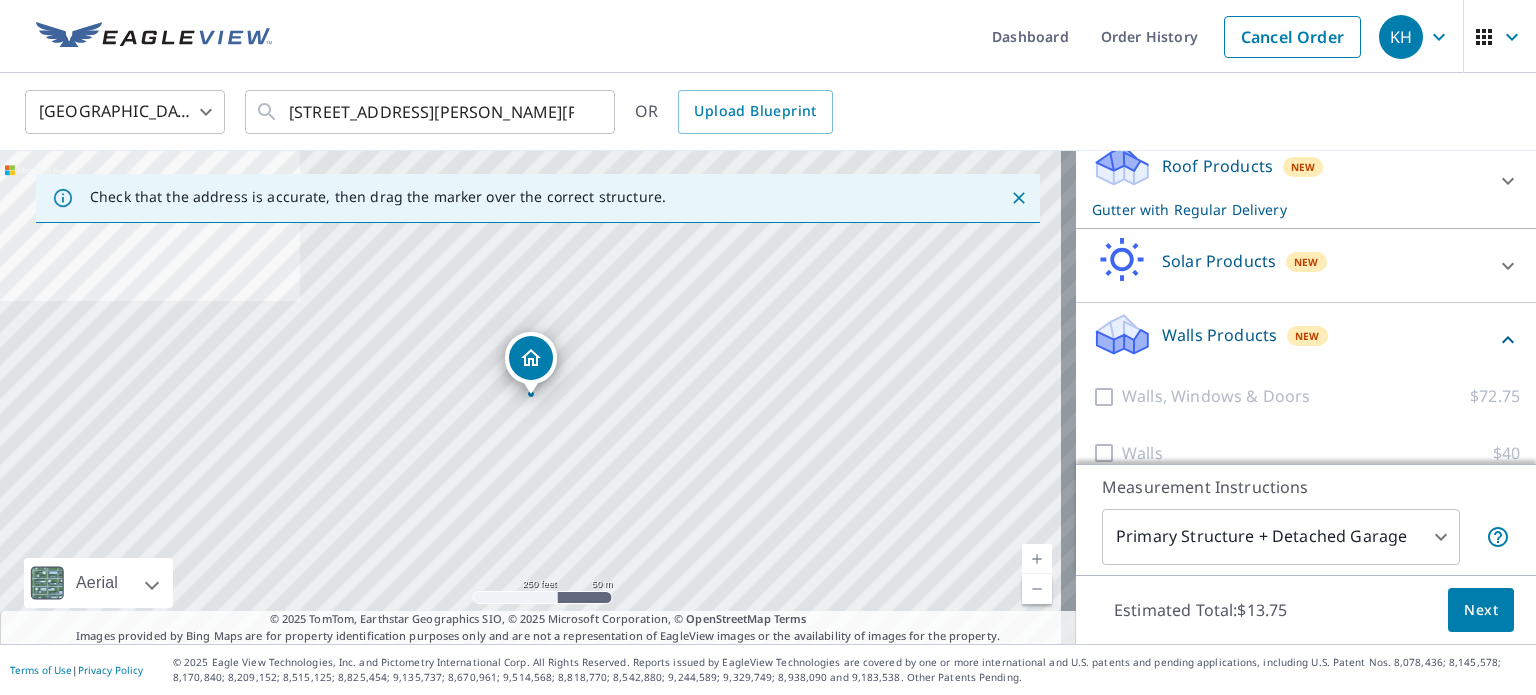 click 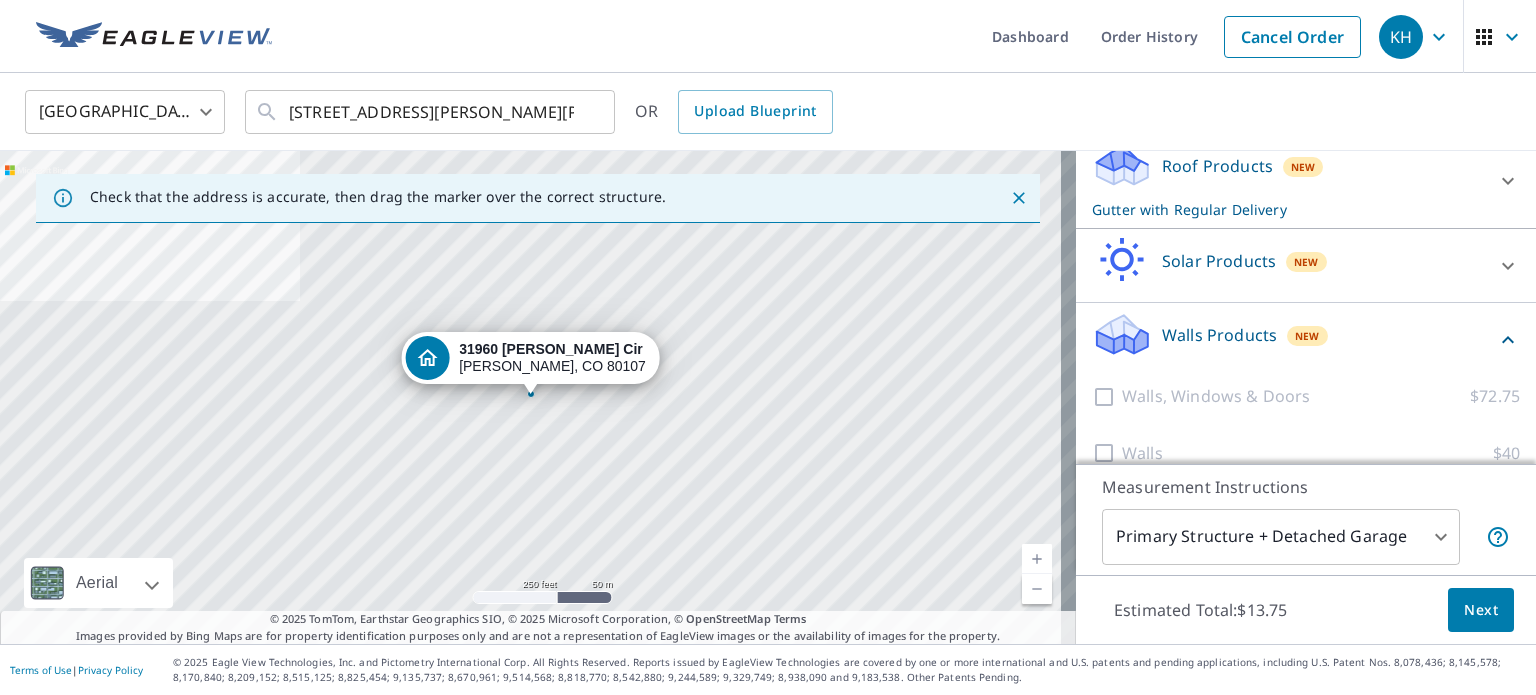 click on "[STREET_ADDRESS][PERSON_NAME][PERSON_NAME]" at bounding box center [552, 358] 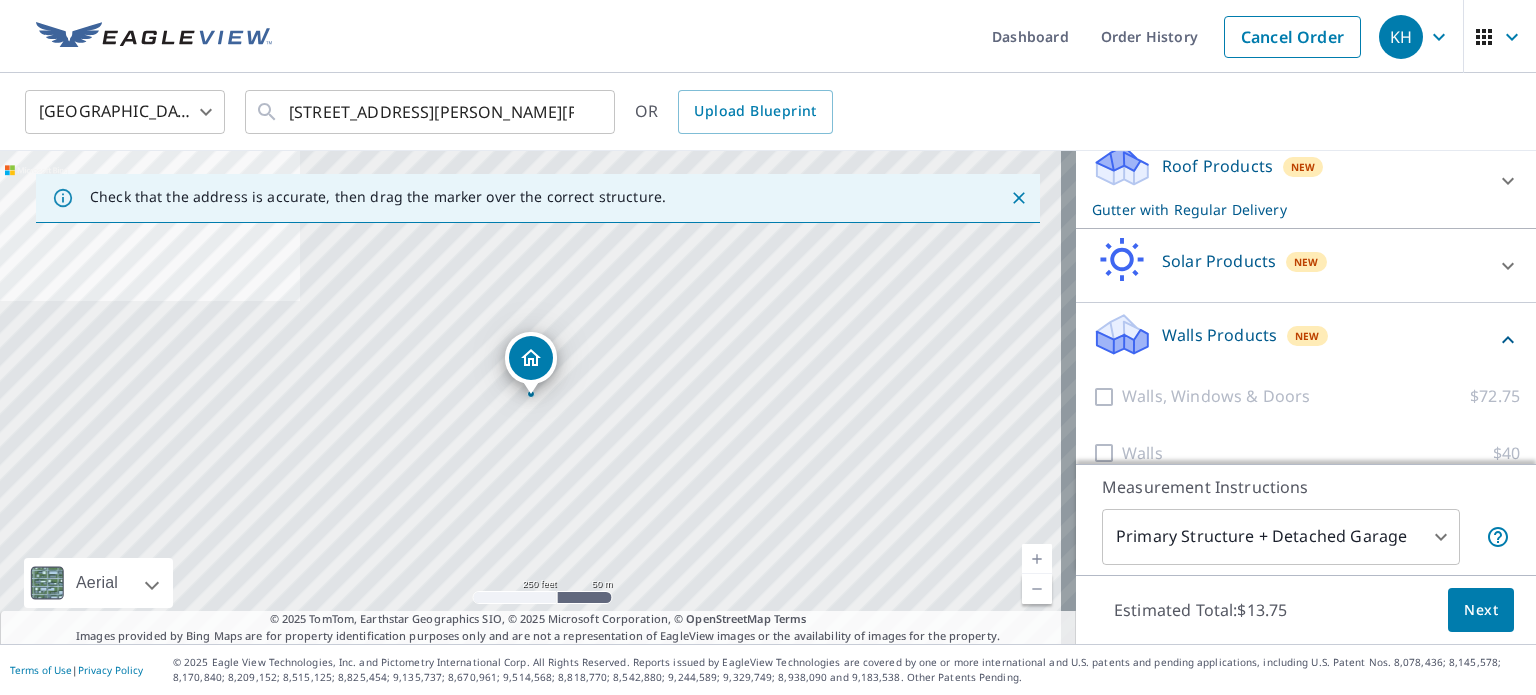click on "Check that the address is accurate, then drag the marker over the correct structure." 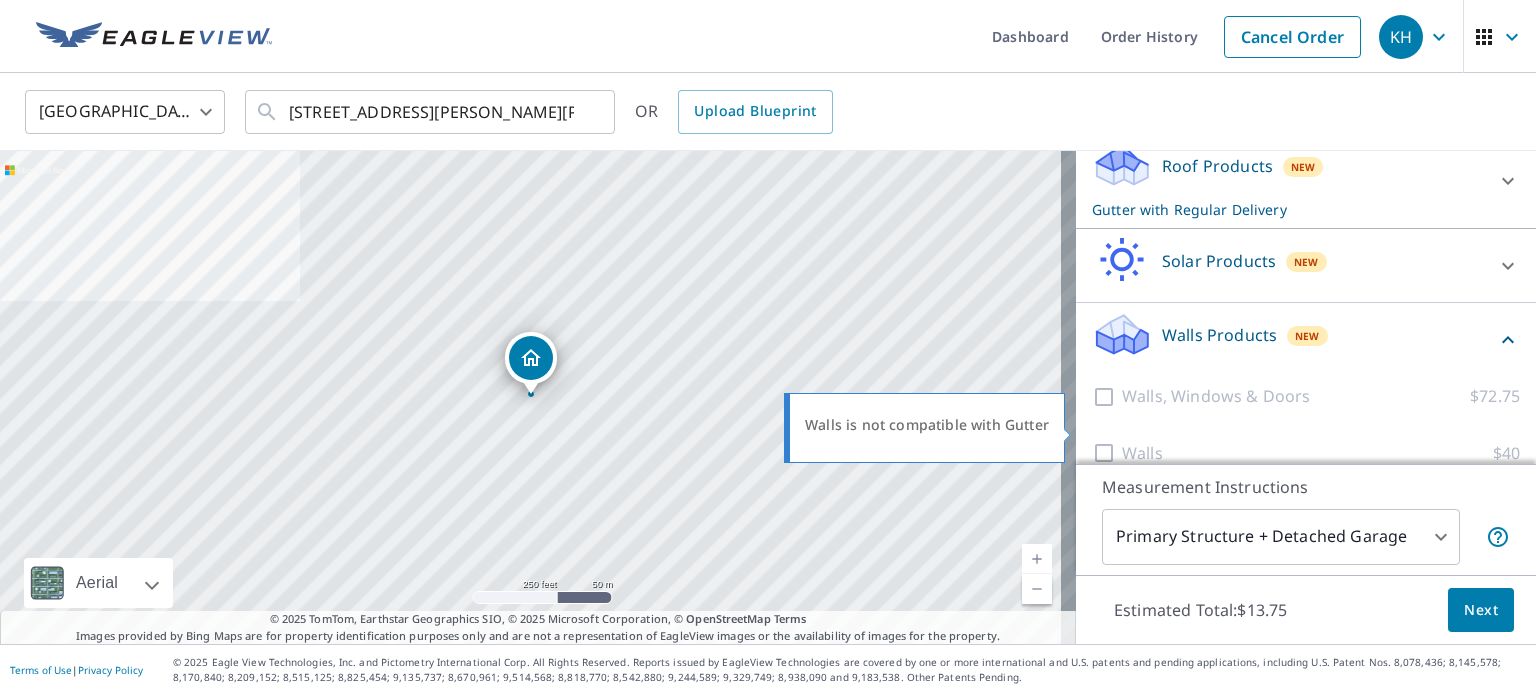 click on "Walls $40" at bounding box center (1321, 453) 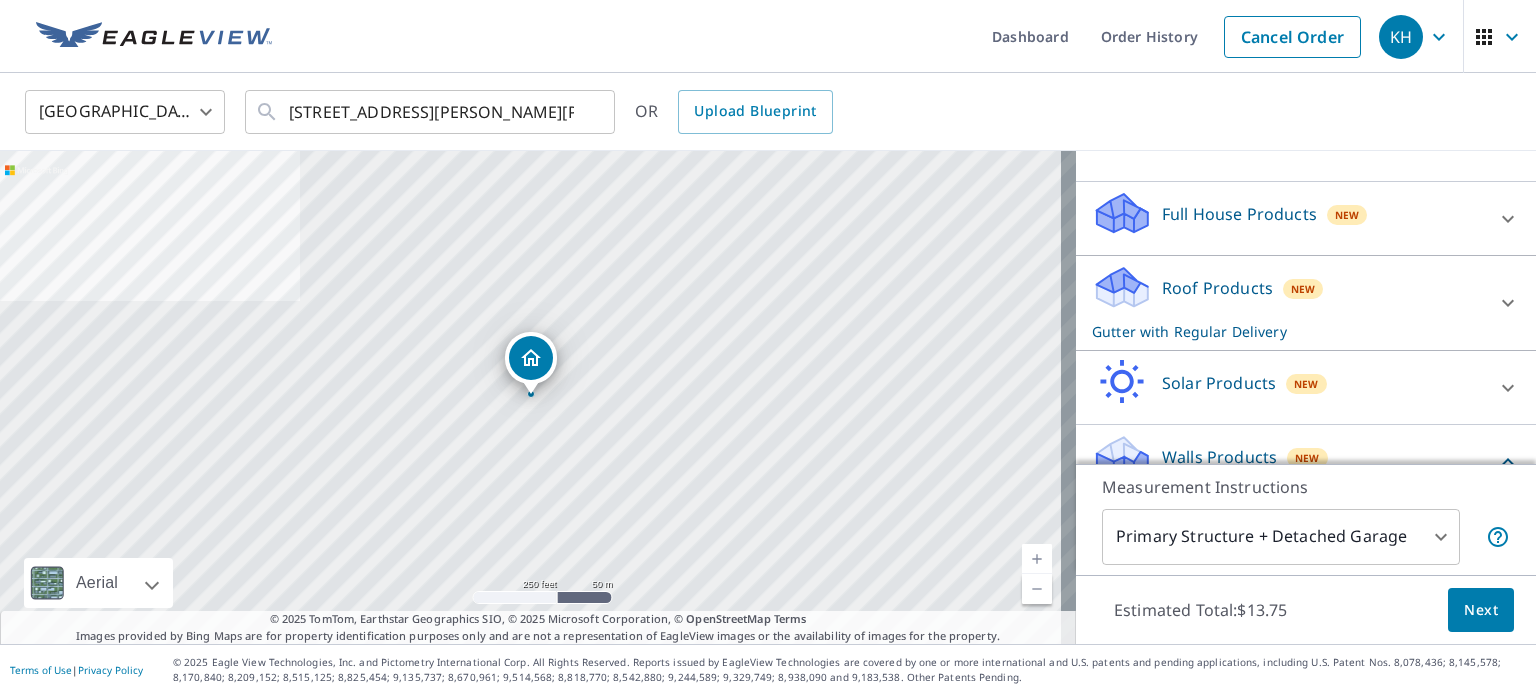 scroll, scrollTop: 122, scrollLeft: 0, axis: vertical 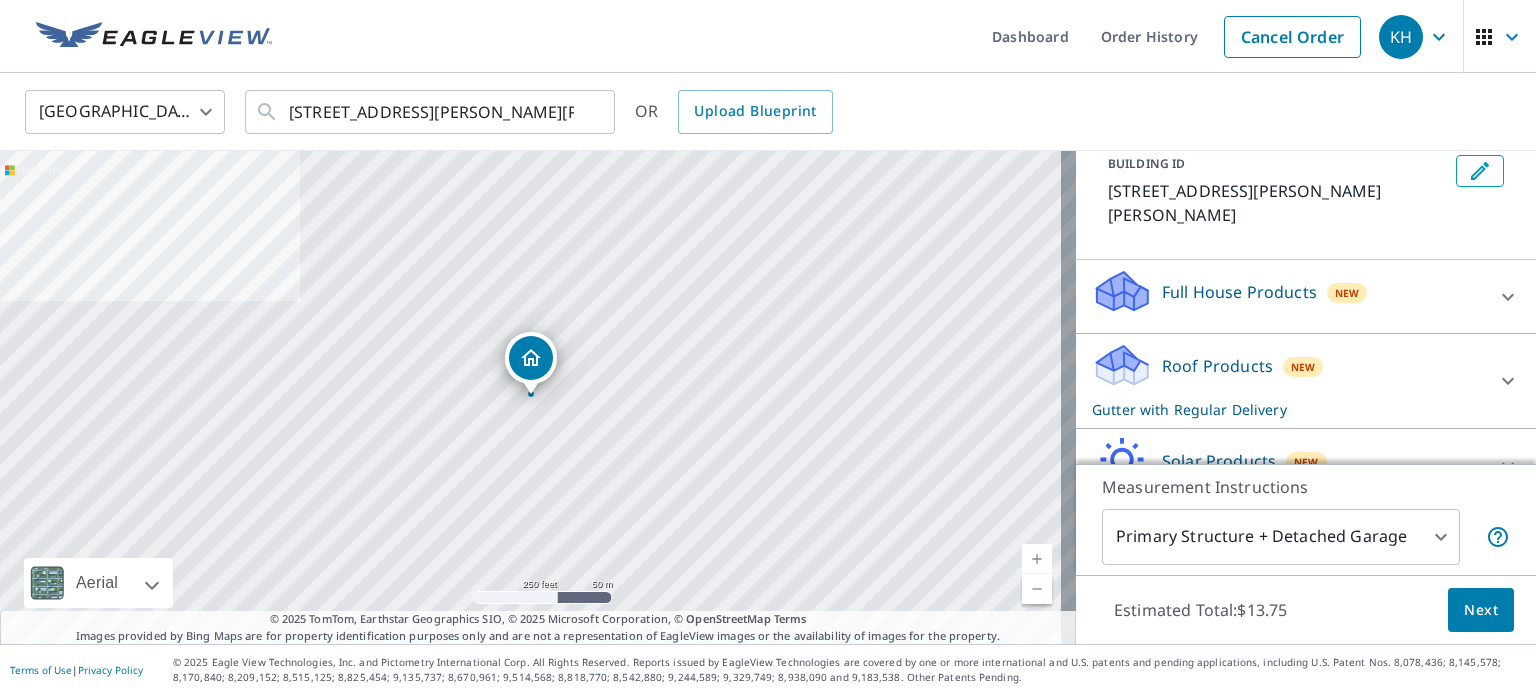 click on "Roof Products New Gutter with Regular Delivery" at bounding box center (1288, 381) 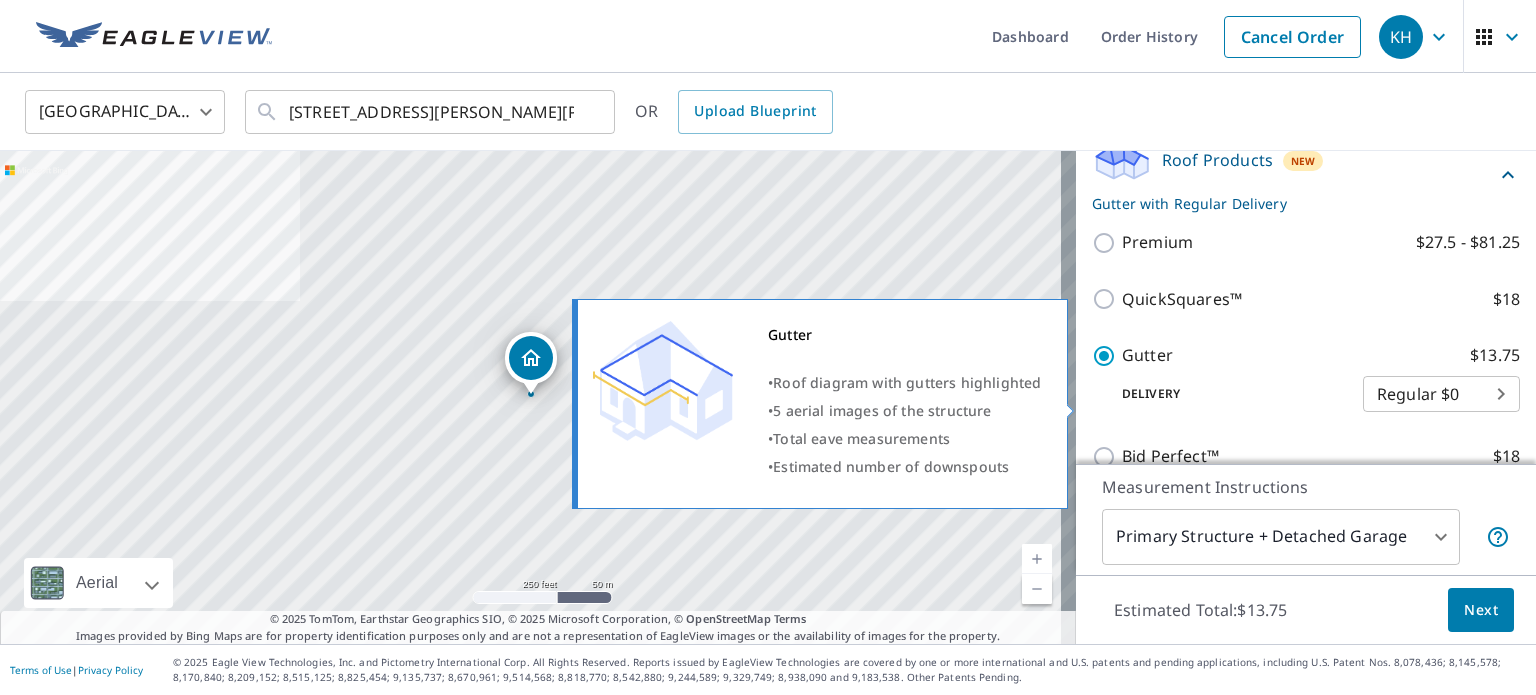 scroll, scrollTop: 422, scrollLeft: 0, axis: vertical 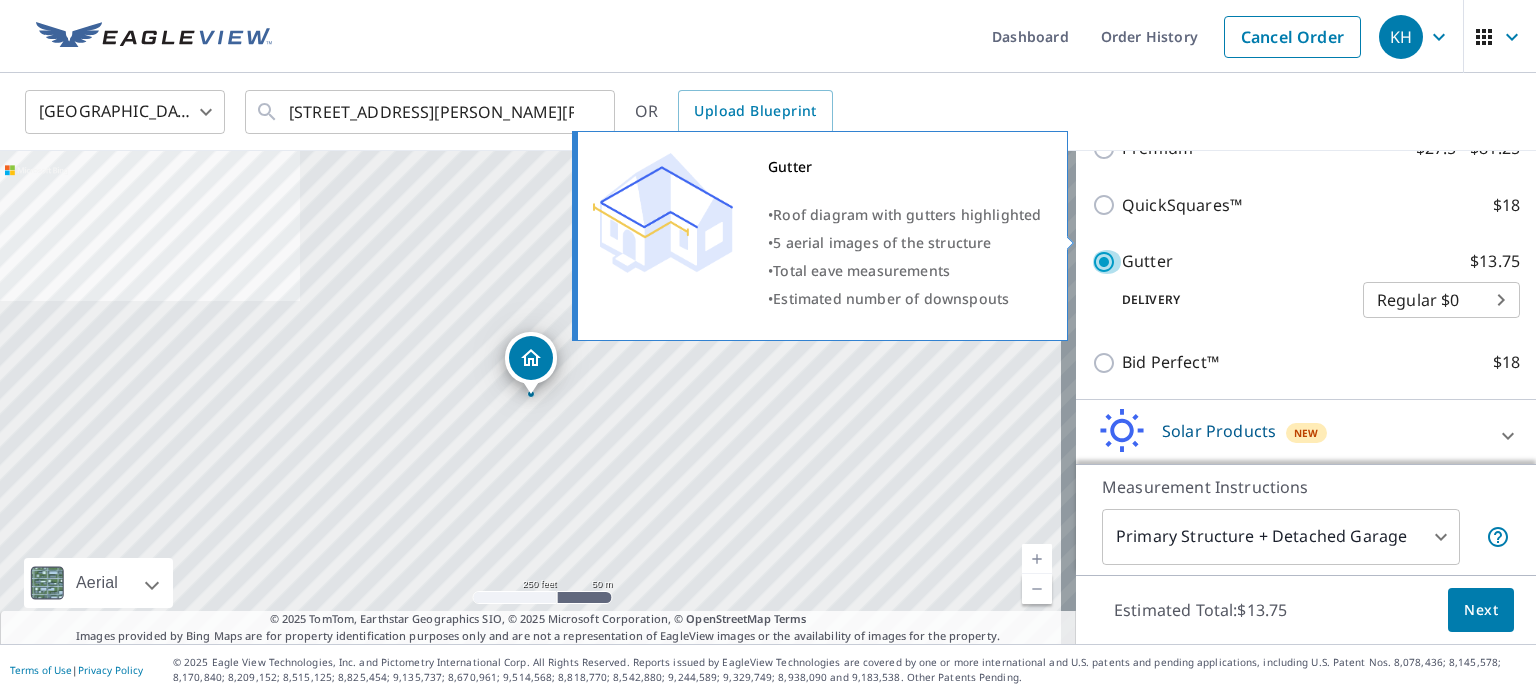 click on "Gutter $13.75" at bounding box center (1107, 262) 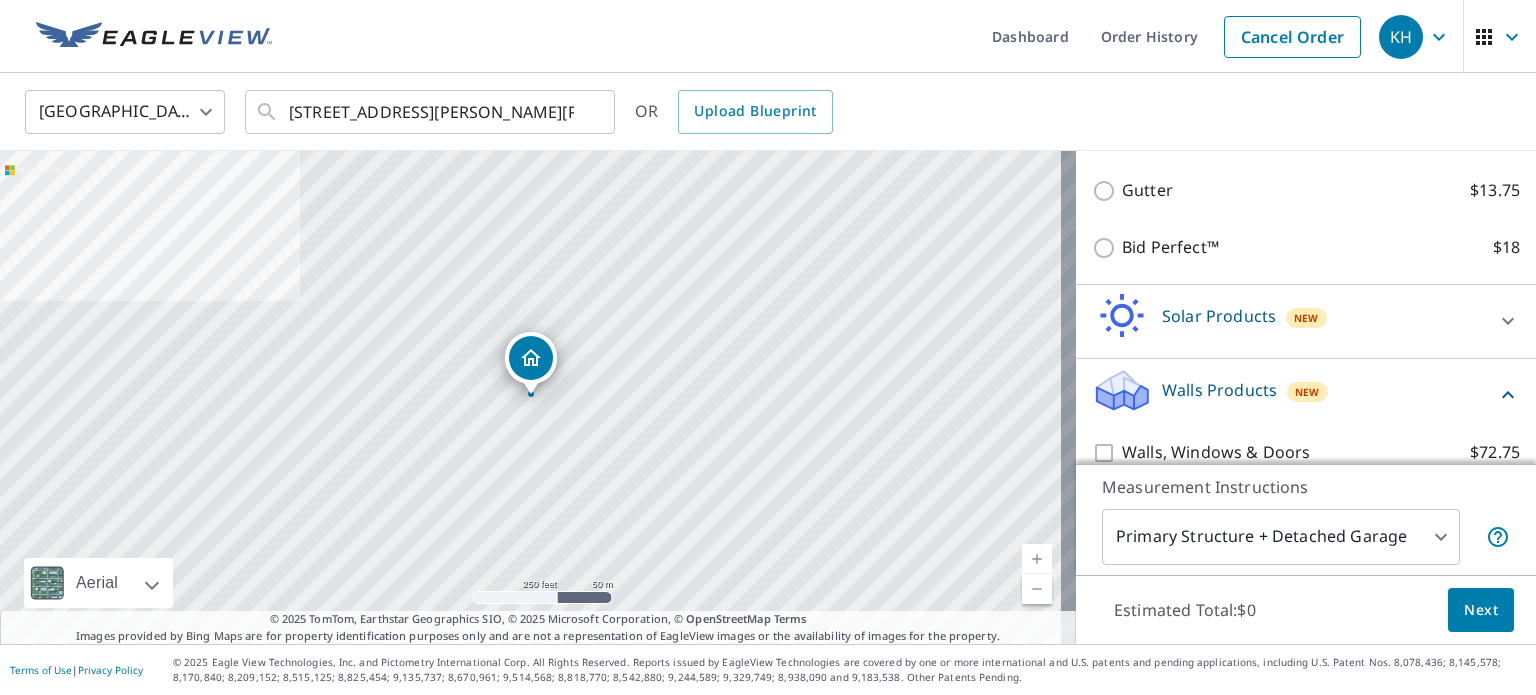 scroll, scrollTop: 527, scrollLeft: 0, axis: vertical 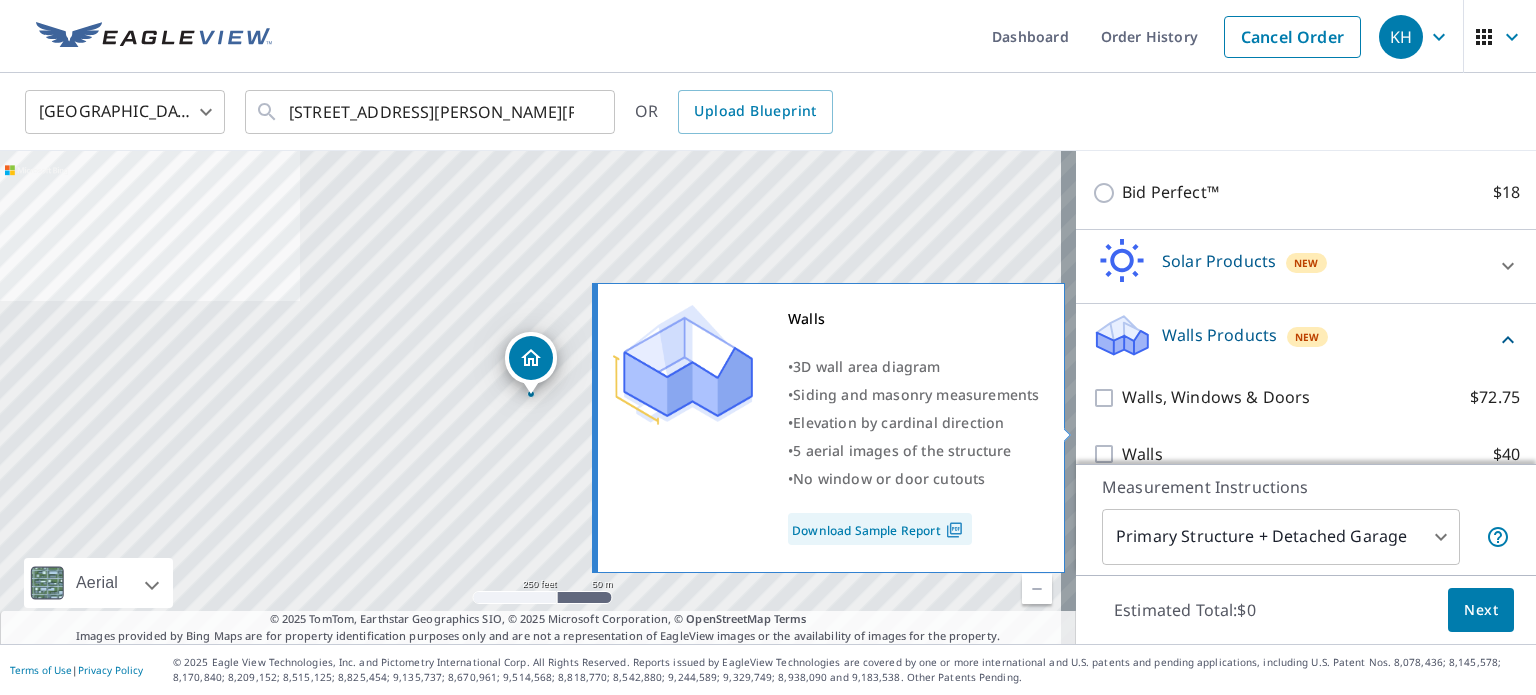 click on "Walls $40" at bounding box center [1321, 454] 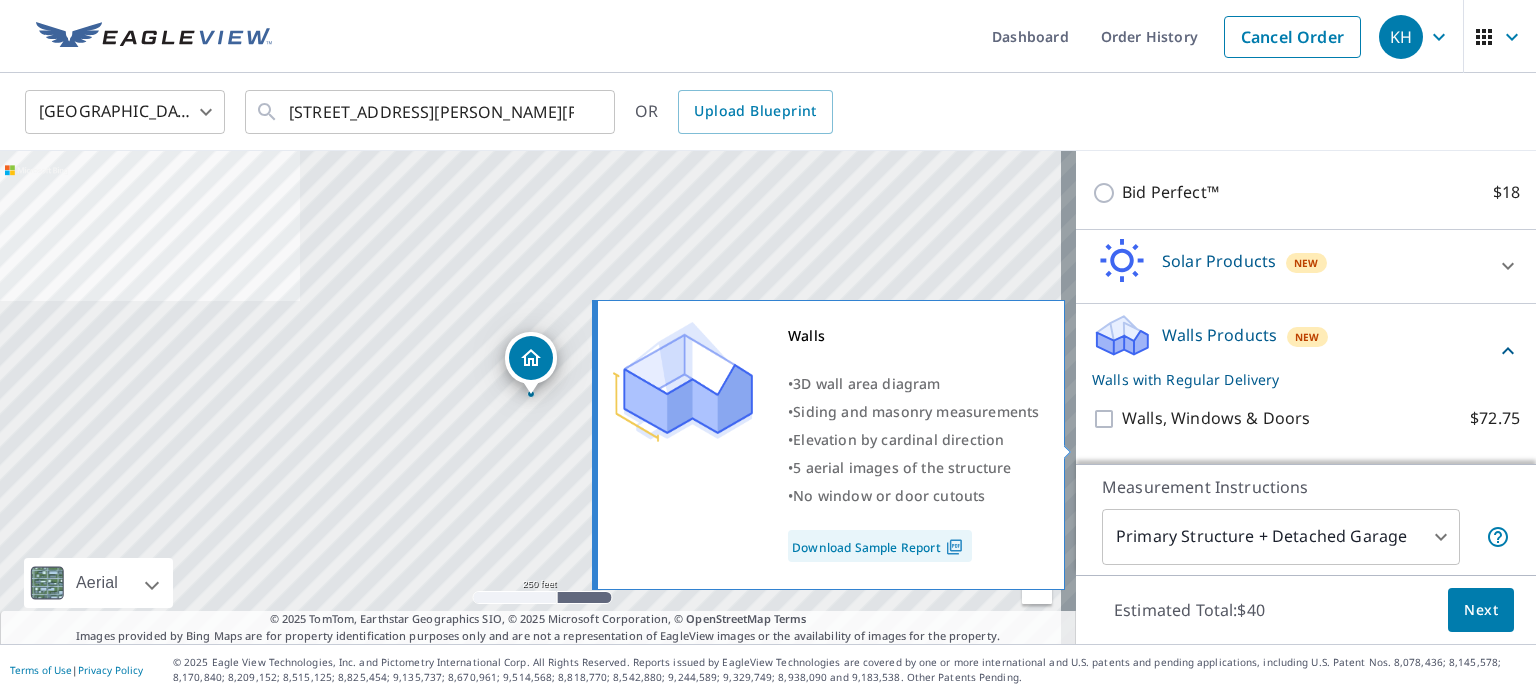 scroll, scrollTop: 592, scrollLeft: 0, axis: vertical 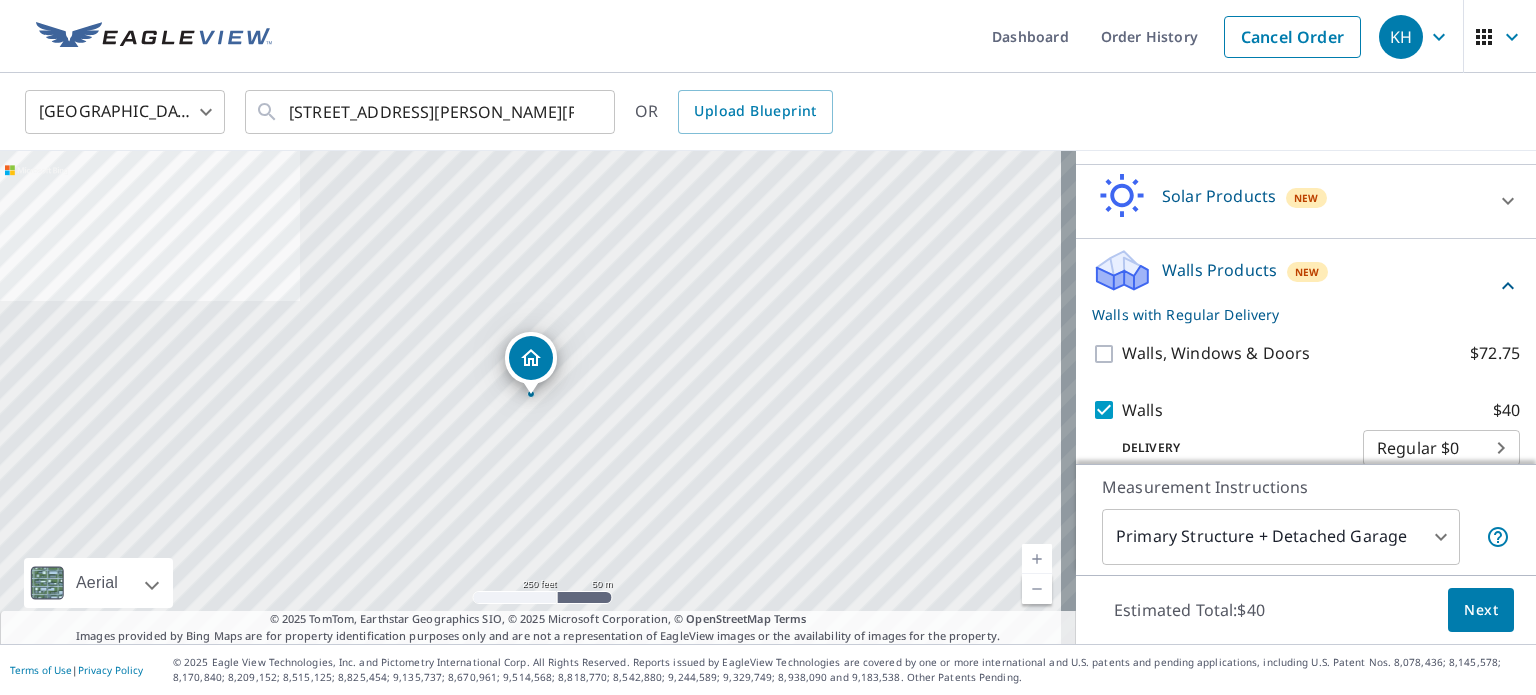 click on "Next" at bounding box center [1481, 610] 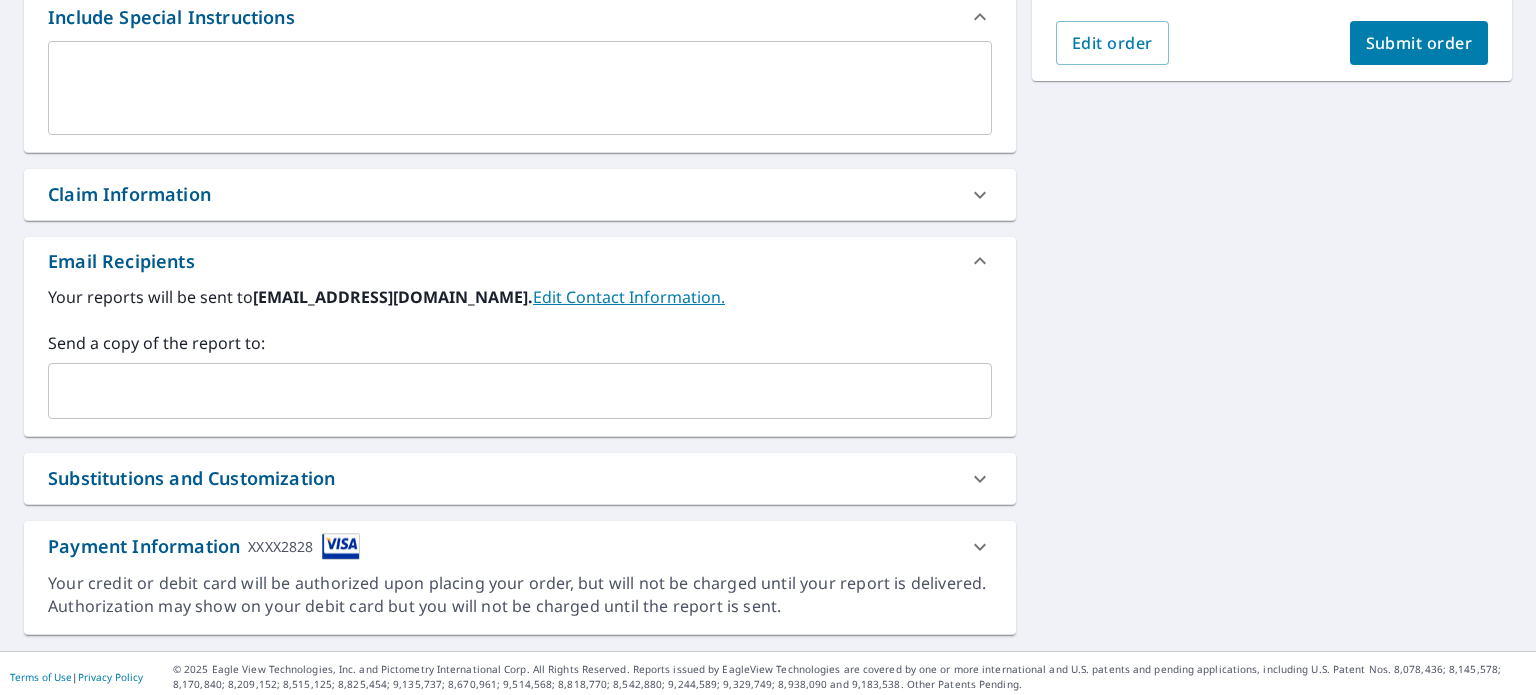 scroll, scrollTop: 562, scrollLeft: 0, axis: vertical 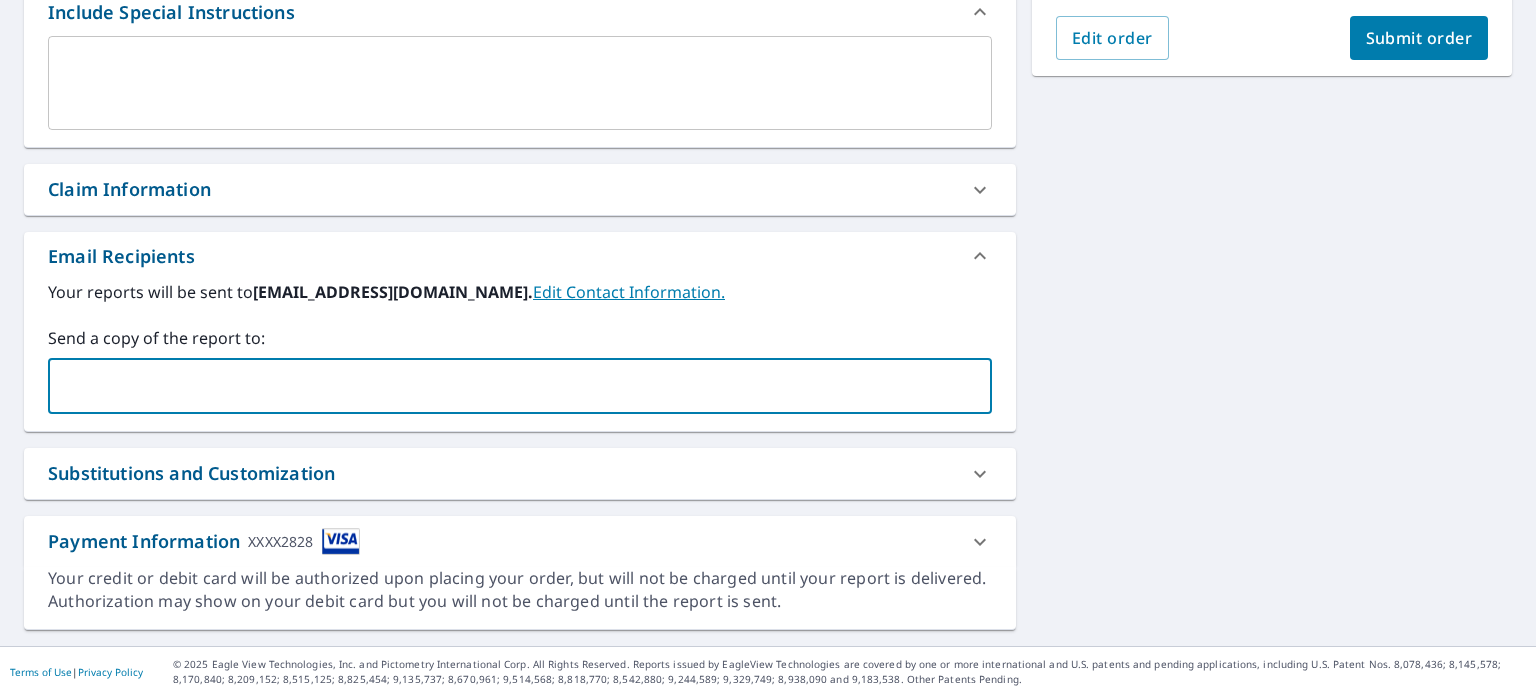 click at bounding box center (505, 386) 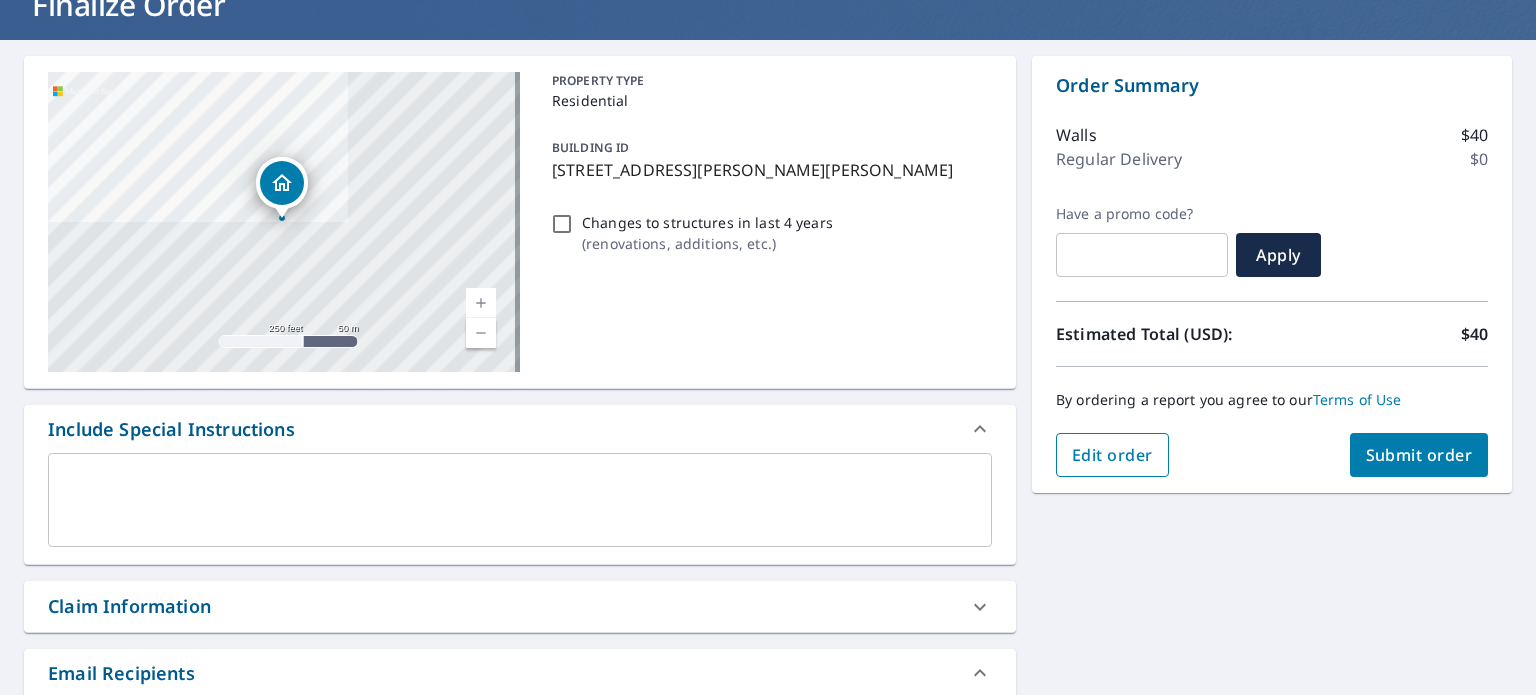 scroll, scrollTop: 0, scrollLeft: 0, axis: both 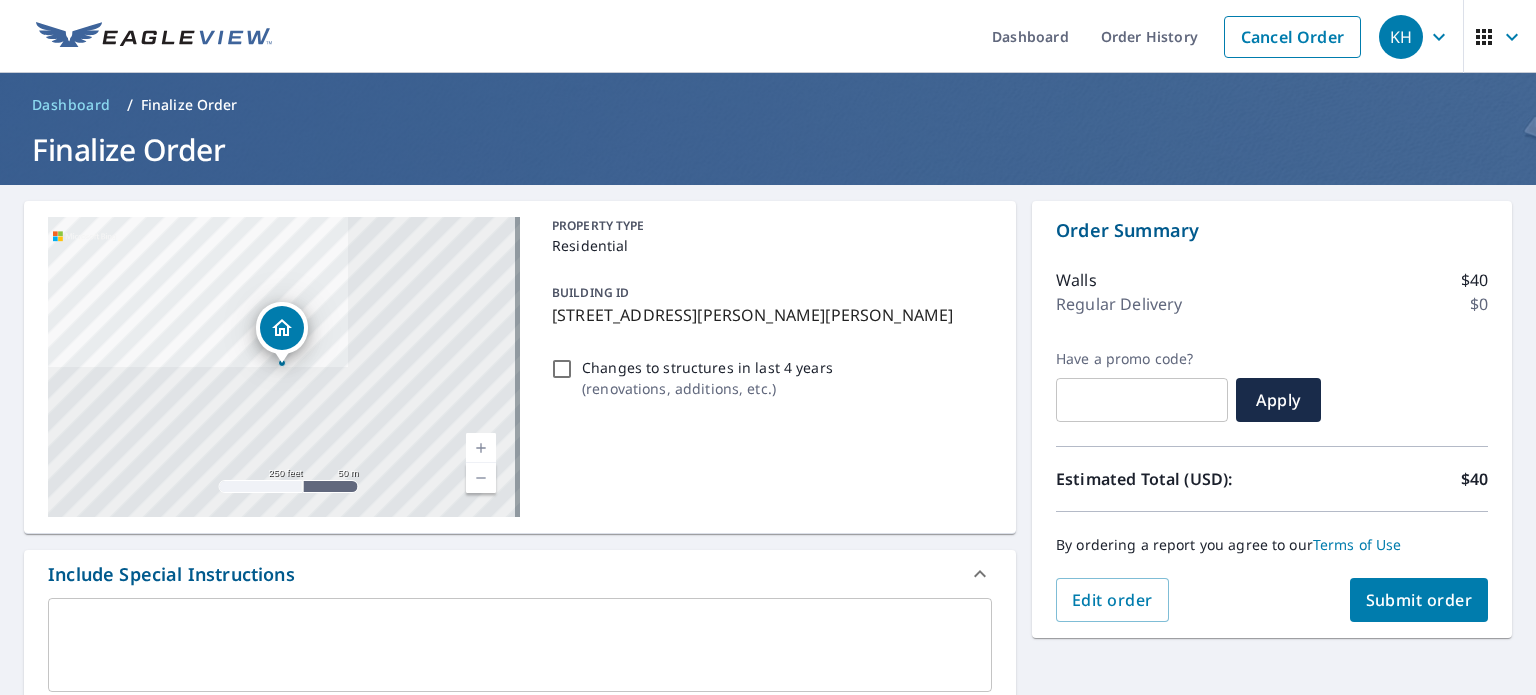 type 